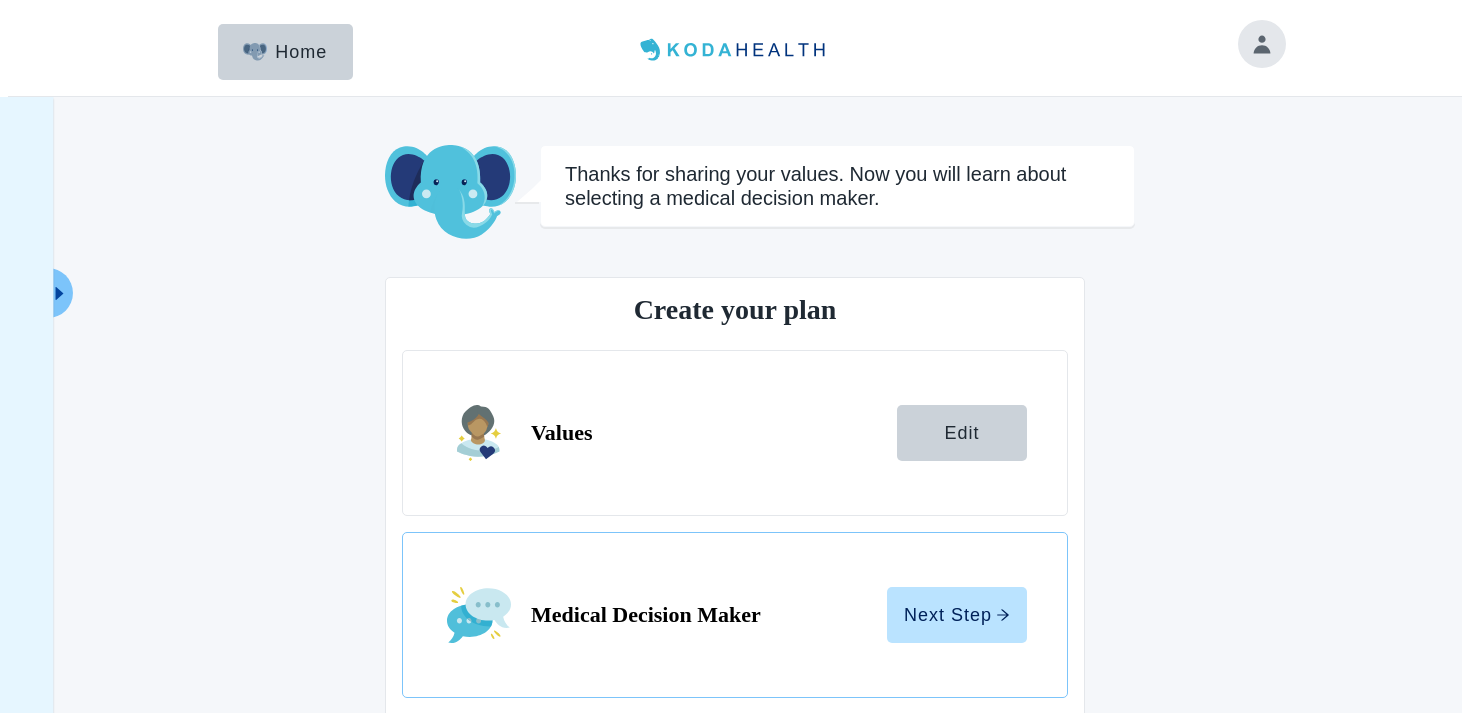 scroll, scrollTop: 0, scrollLeft: 0, axis: both 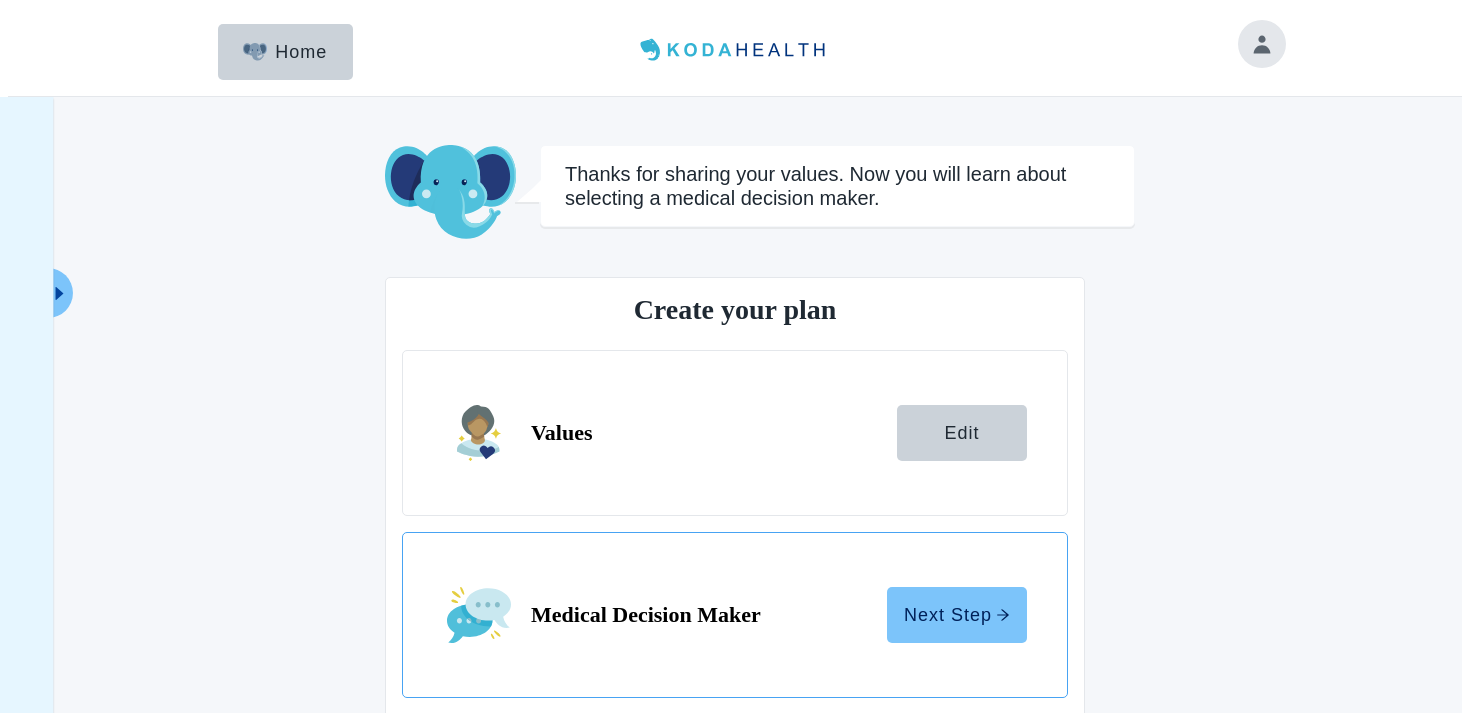 click on "Next Step" at bounding box center [957, 615] 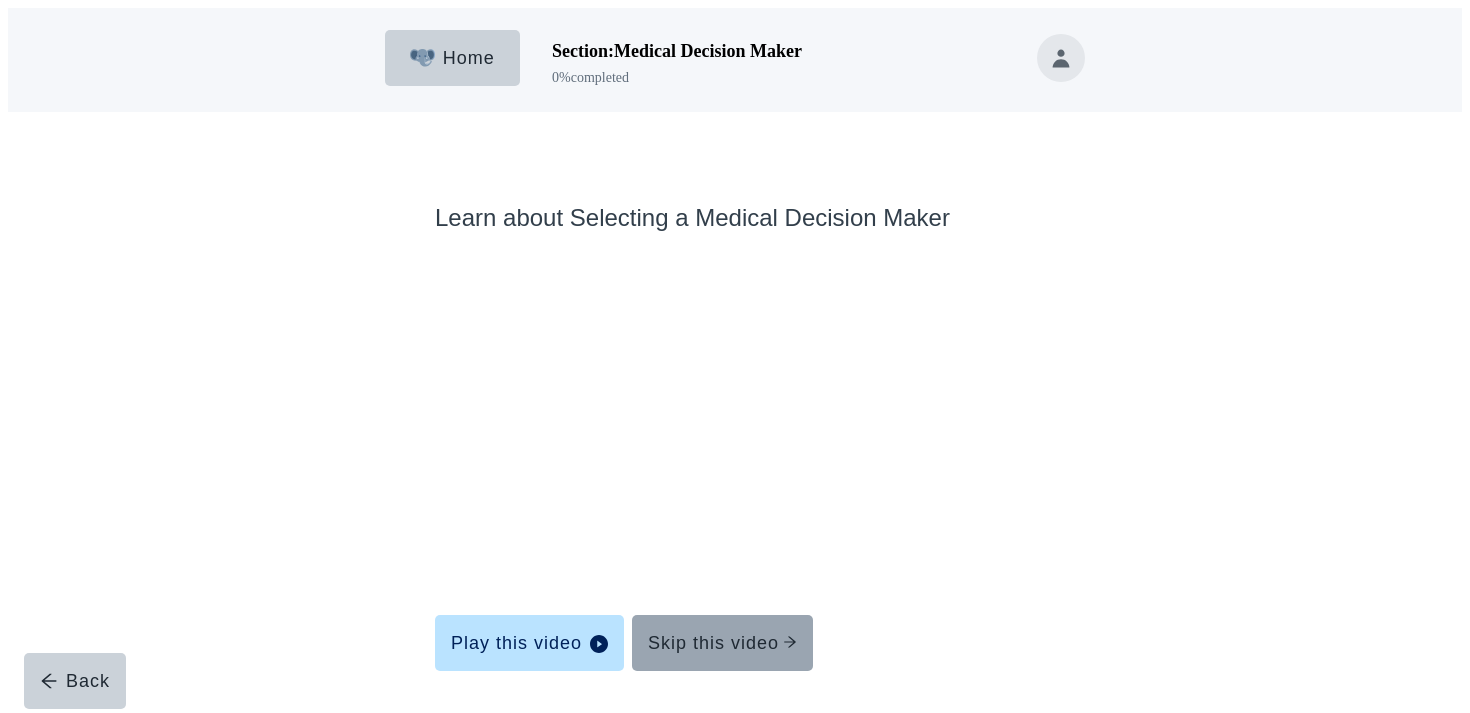 click on "Skip this video" at bounding box center (722, 643) 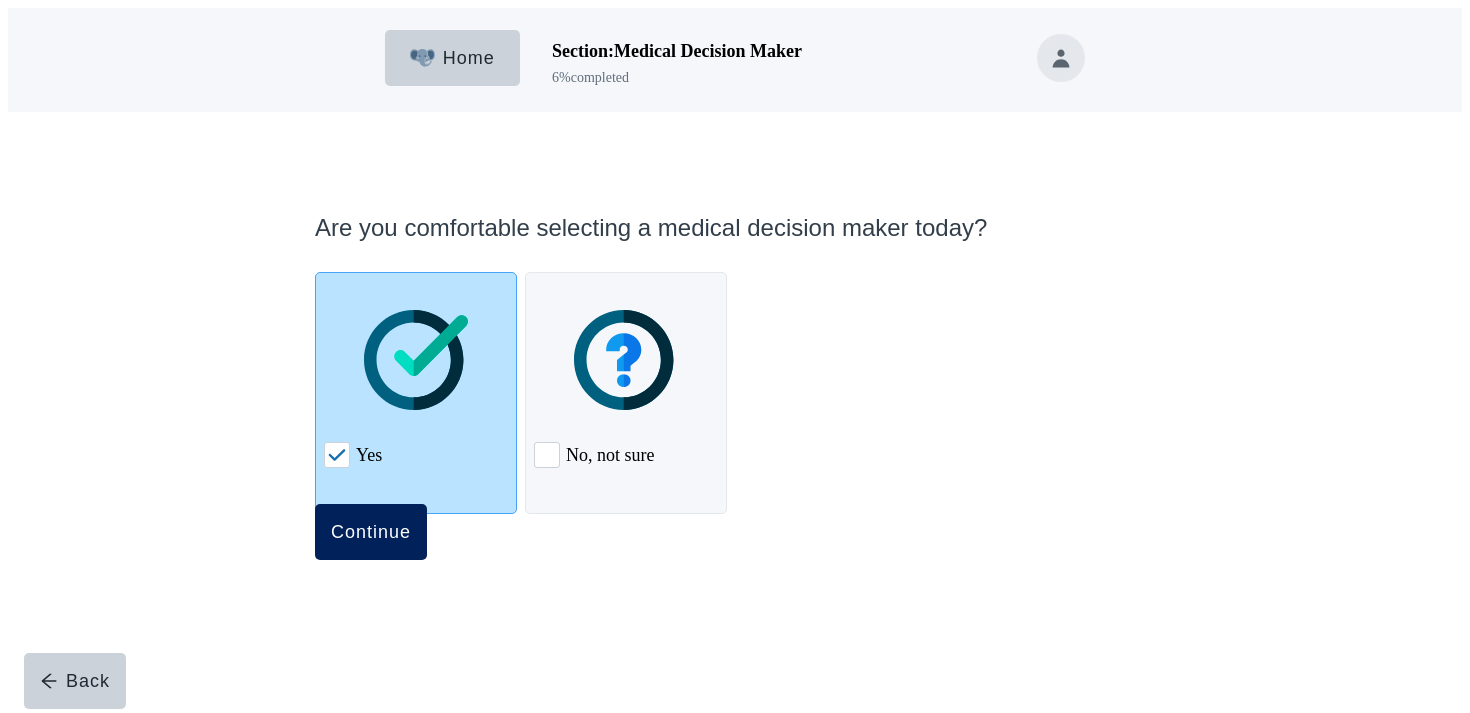 click on "Continue" at bounding box center [371, 532] 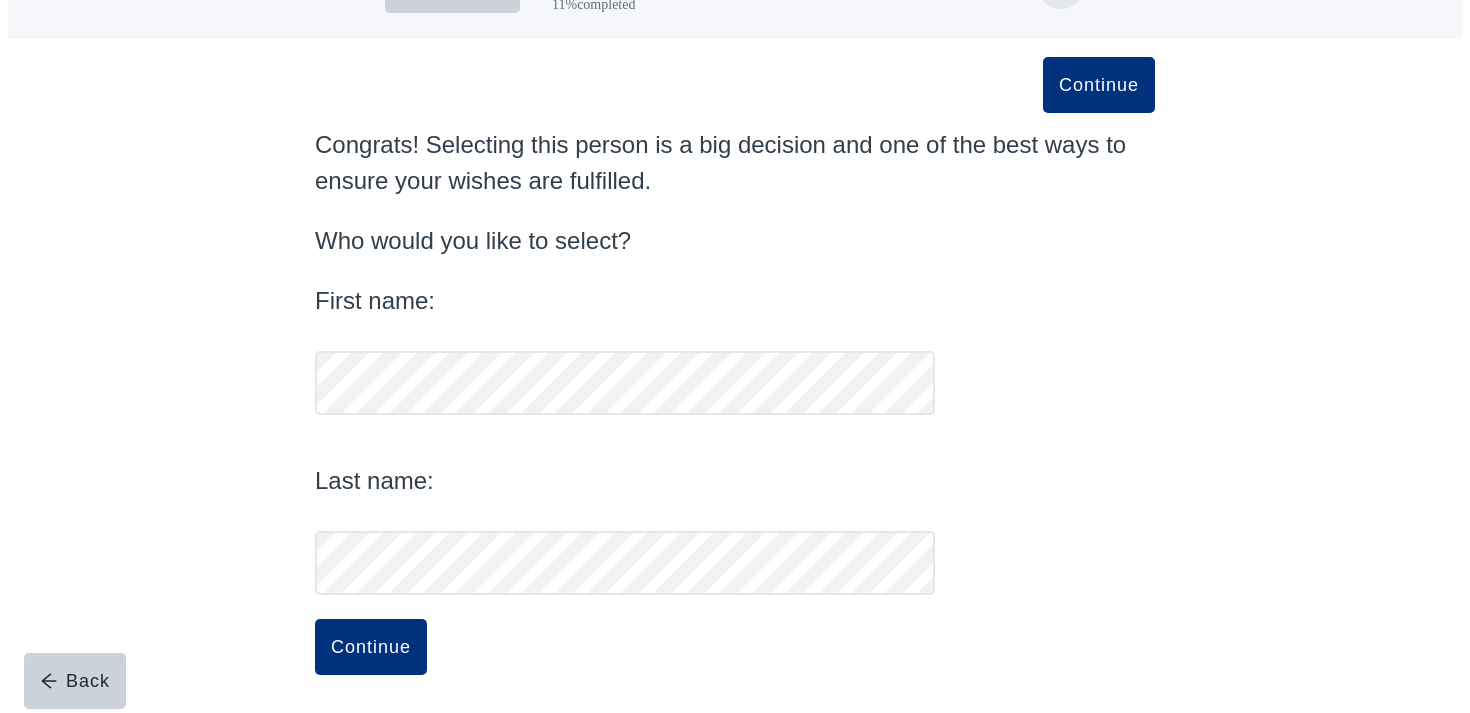 scroll, scrollTop: 71, scrollLeft: 0, axis: vertical 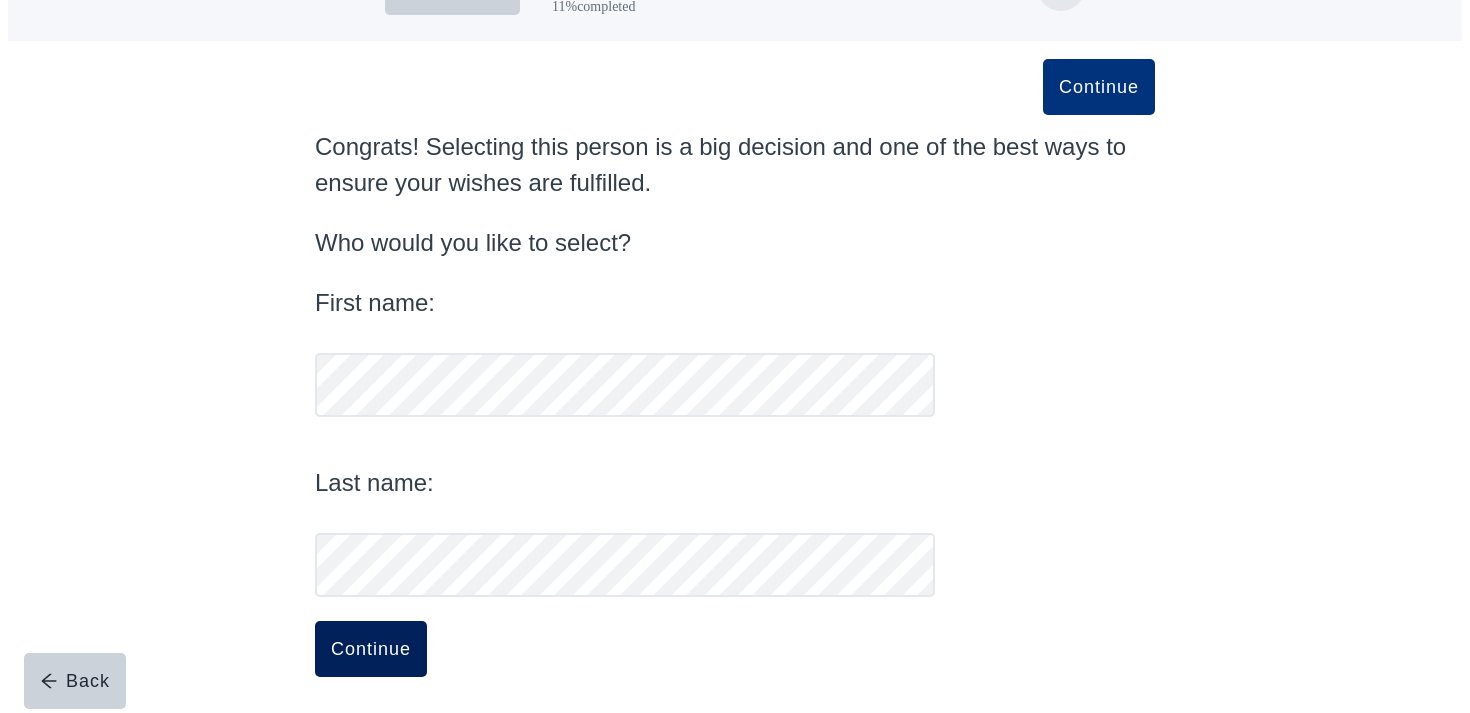 click on "Continue" at bounding box center [371, 649] 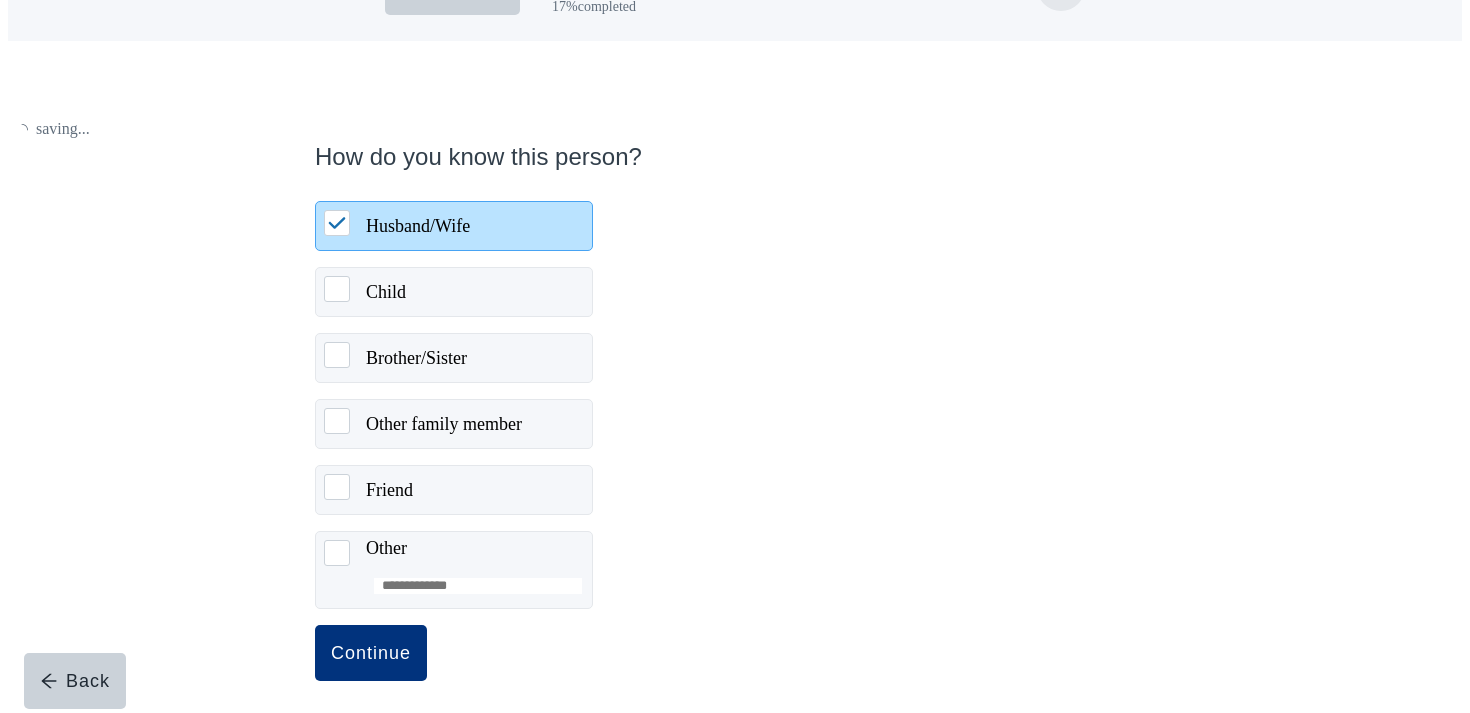 scroll, scrollTop: 0, scrollLeft: 0, axis: both 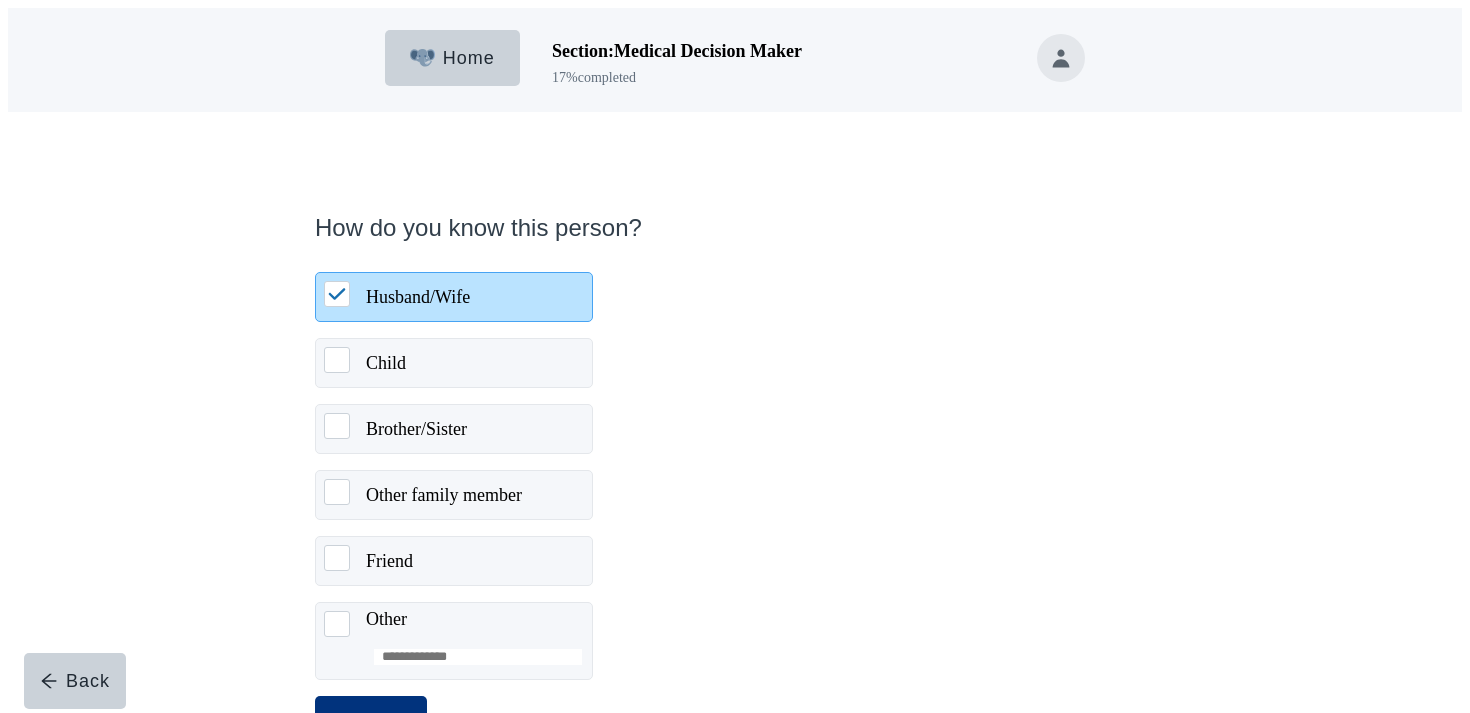 click on "How do you know this person?   Husband/Wife   Child   Brother/Sister   Other family member   Friend   Other   Back Continue" at bounding box center (735, 498) 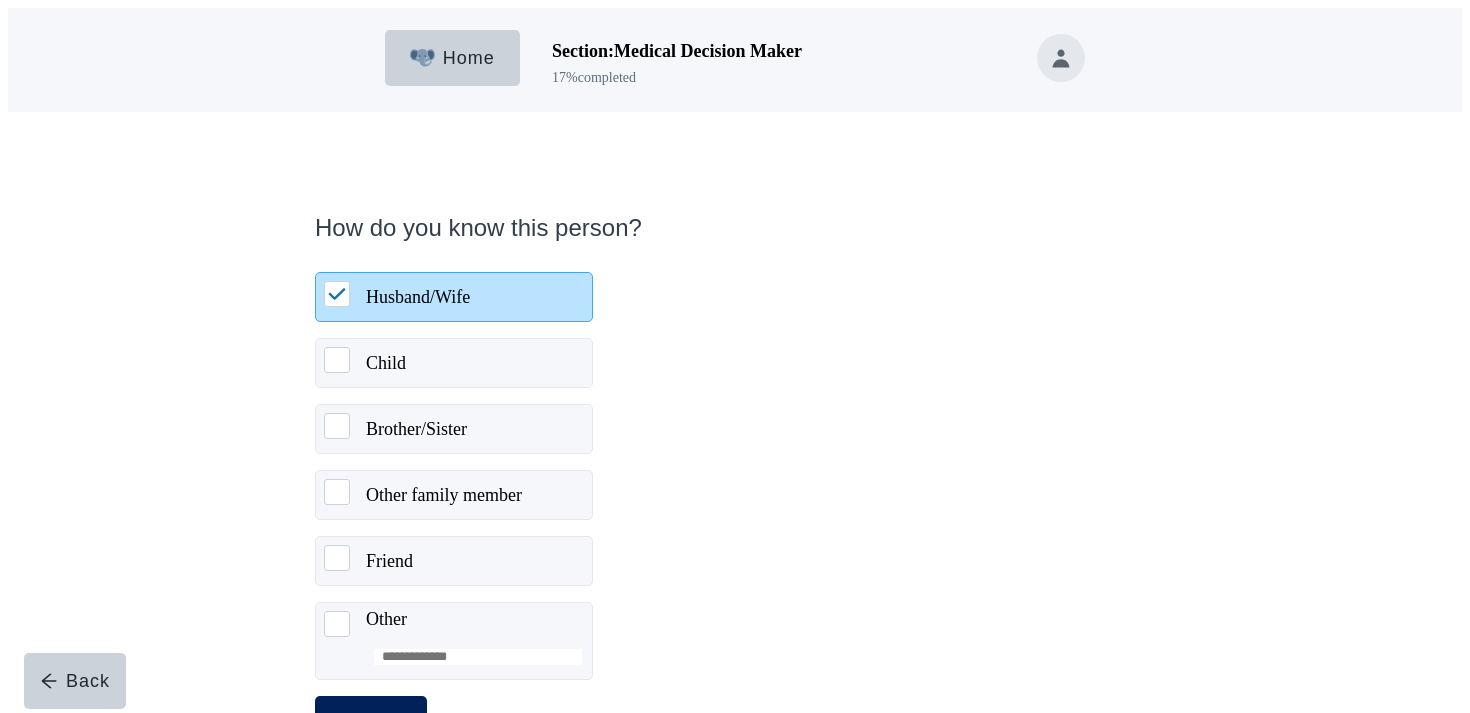click on "Continue" at bounding box center (371, 724) 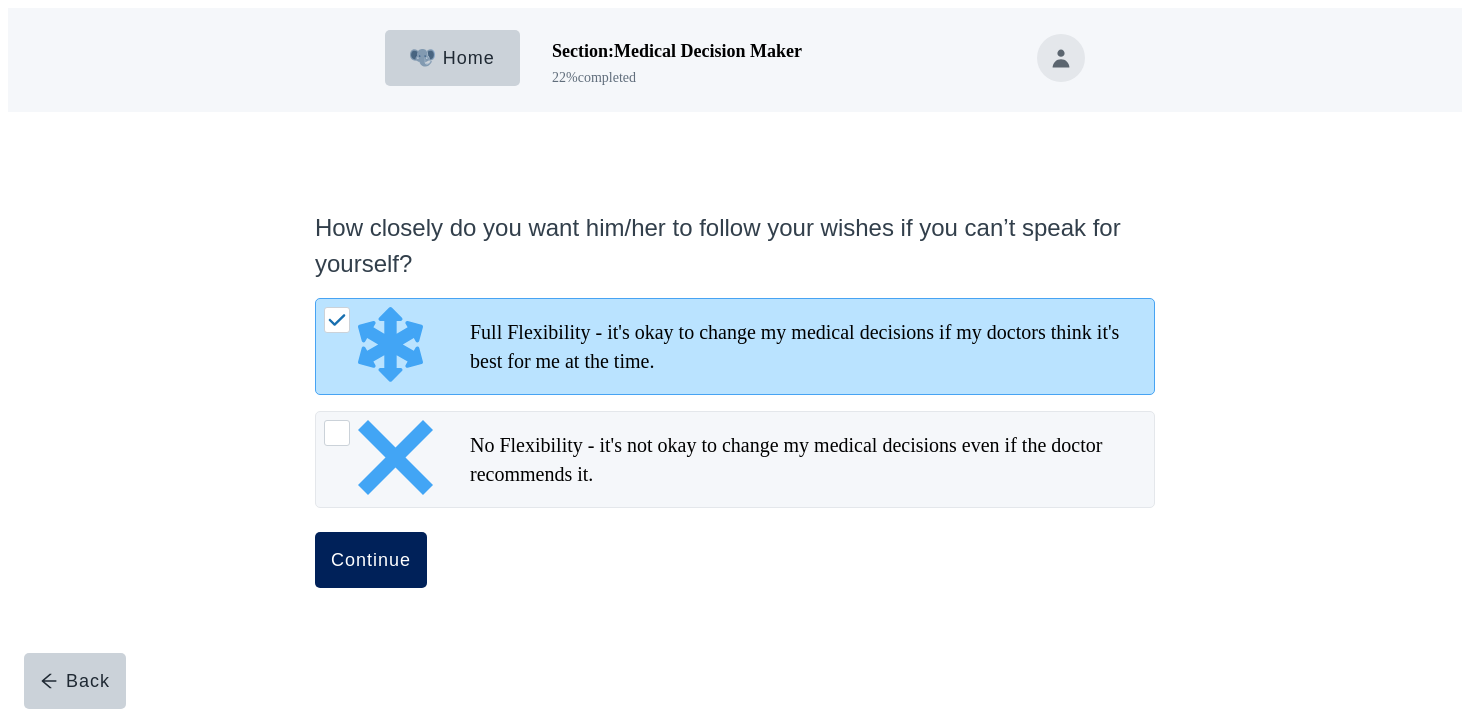 click on "Continue" at bounding box center [371, 560] 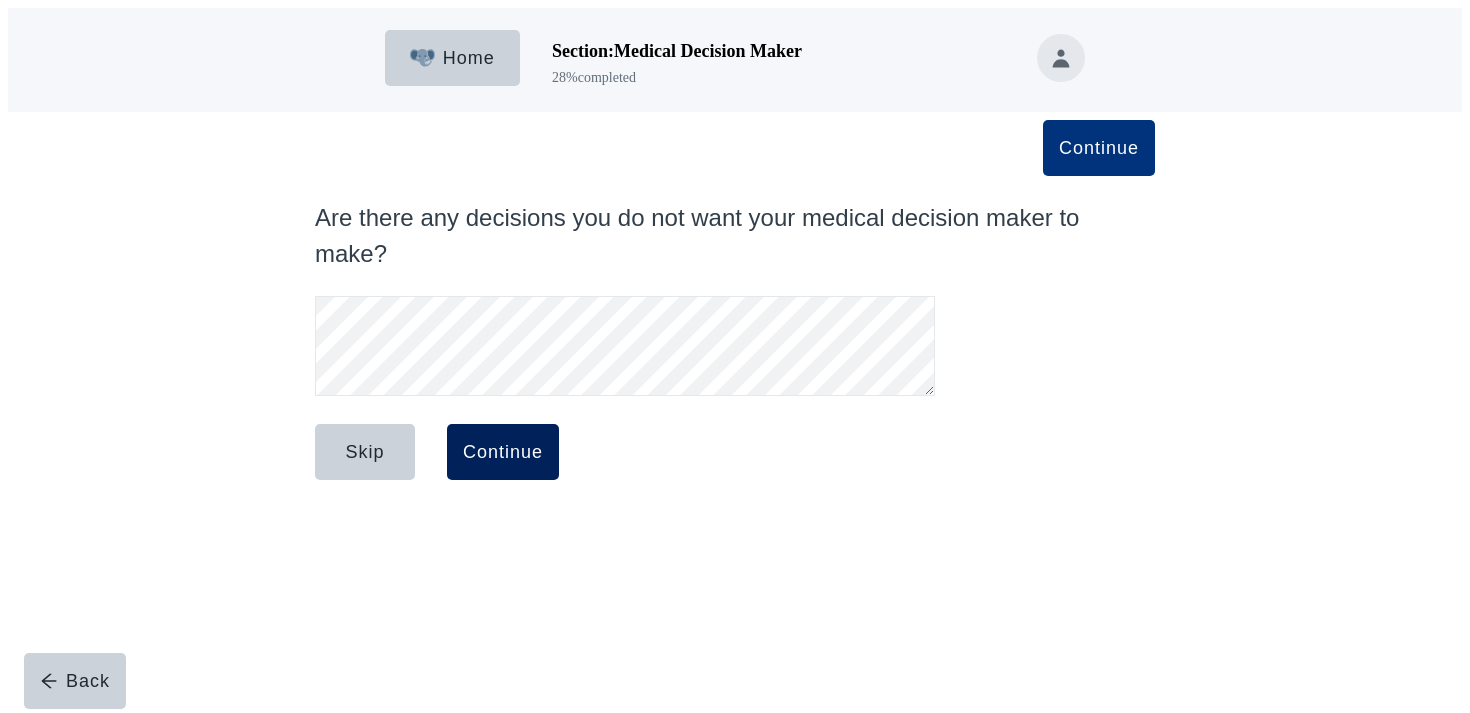 click on "Continue" at bounding box center (503, 452) 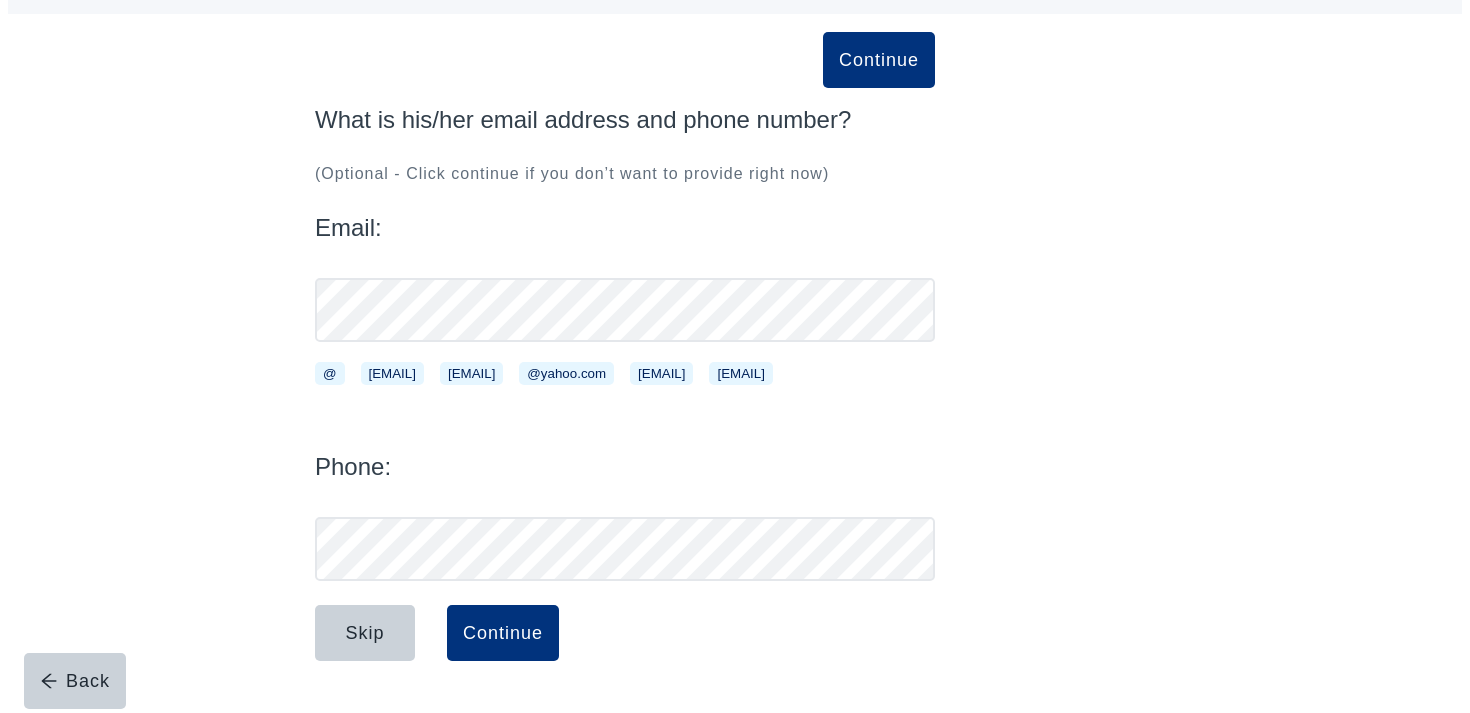scroll, scrollTop: 0, scrollLeft: 0, axis: both 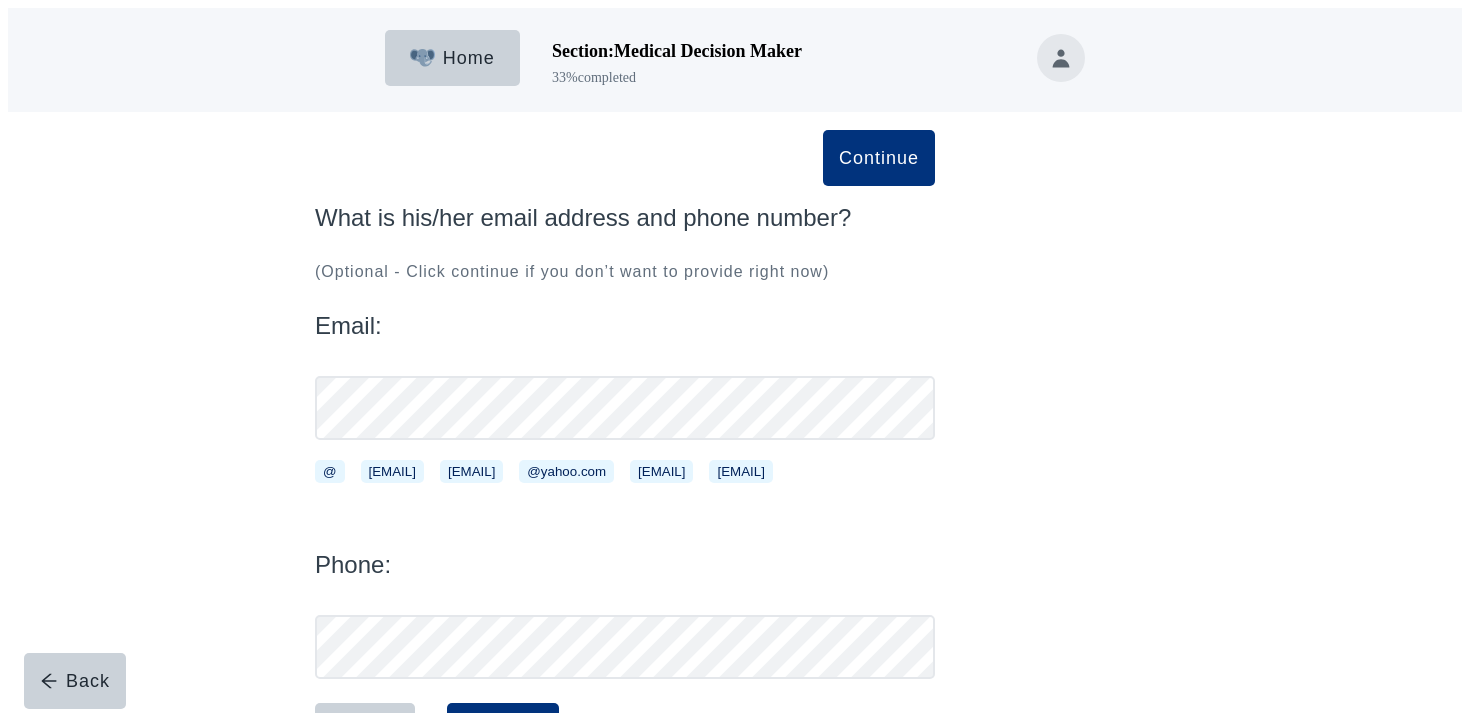 click at bounding box center (1061, 58) 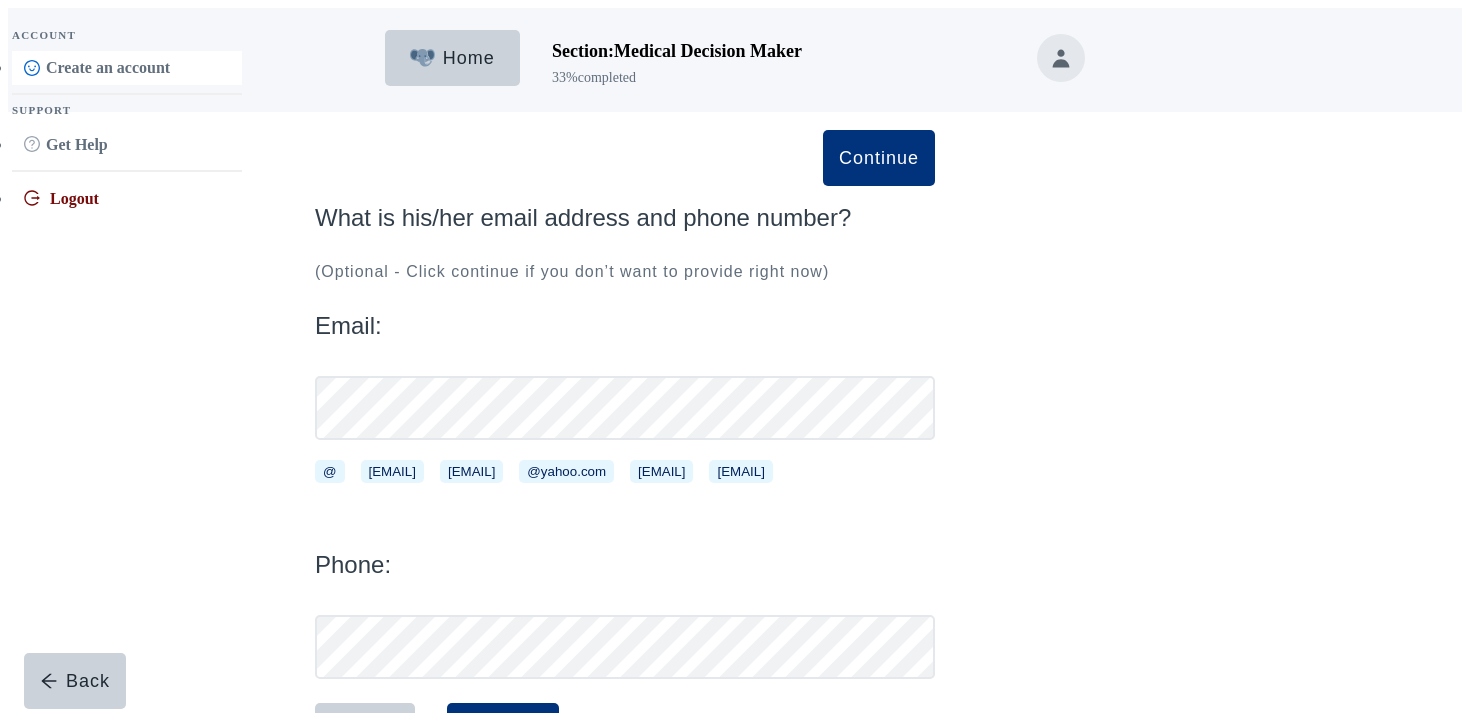 click on "Create an account" at bounding box center [108, 67] 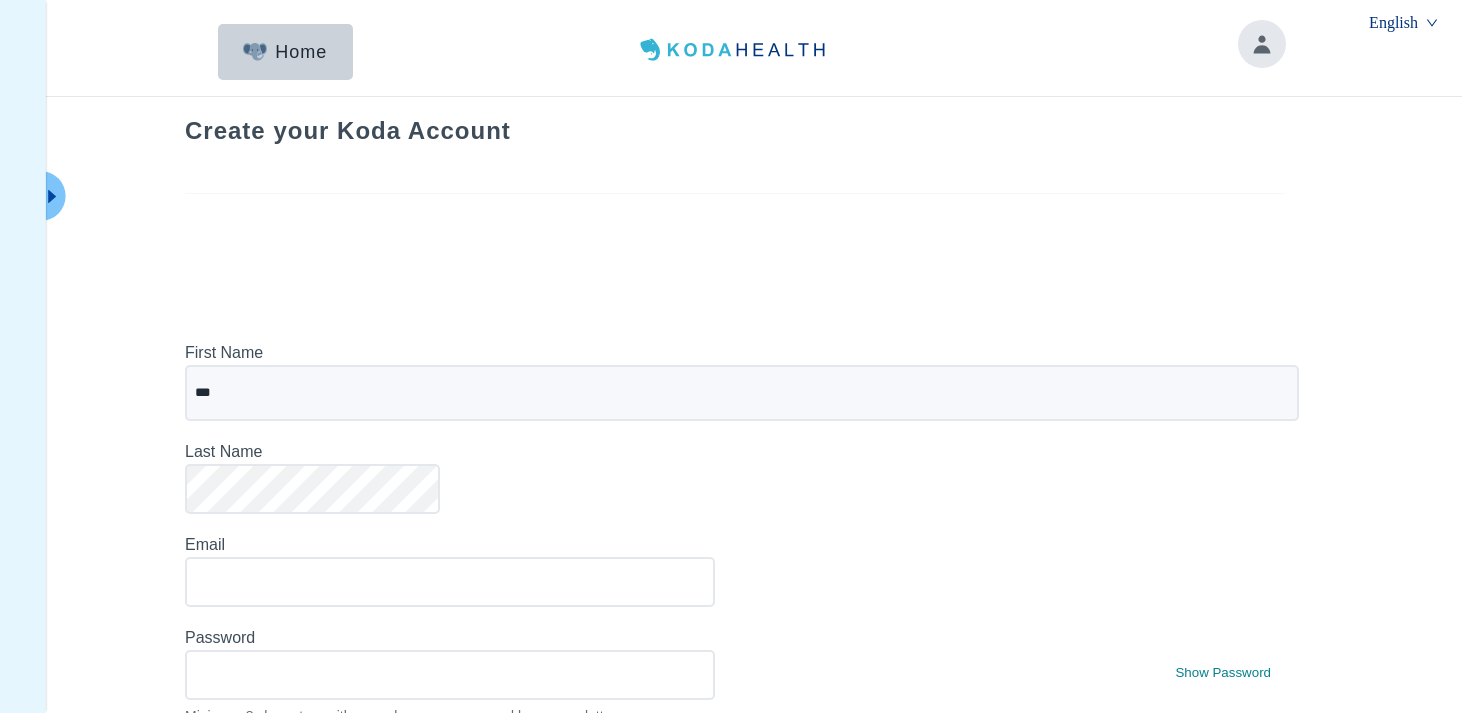 click at bounding box center (735, 280) 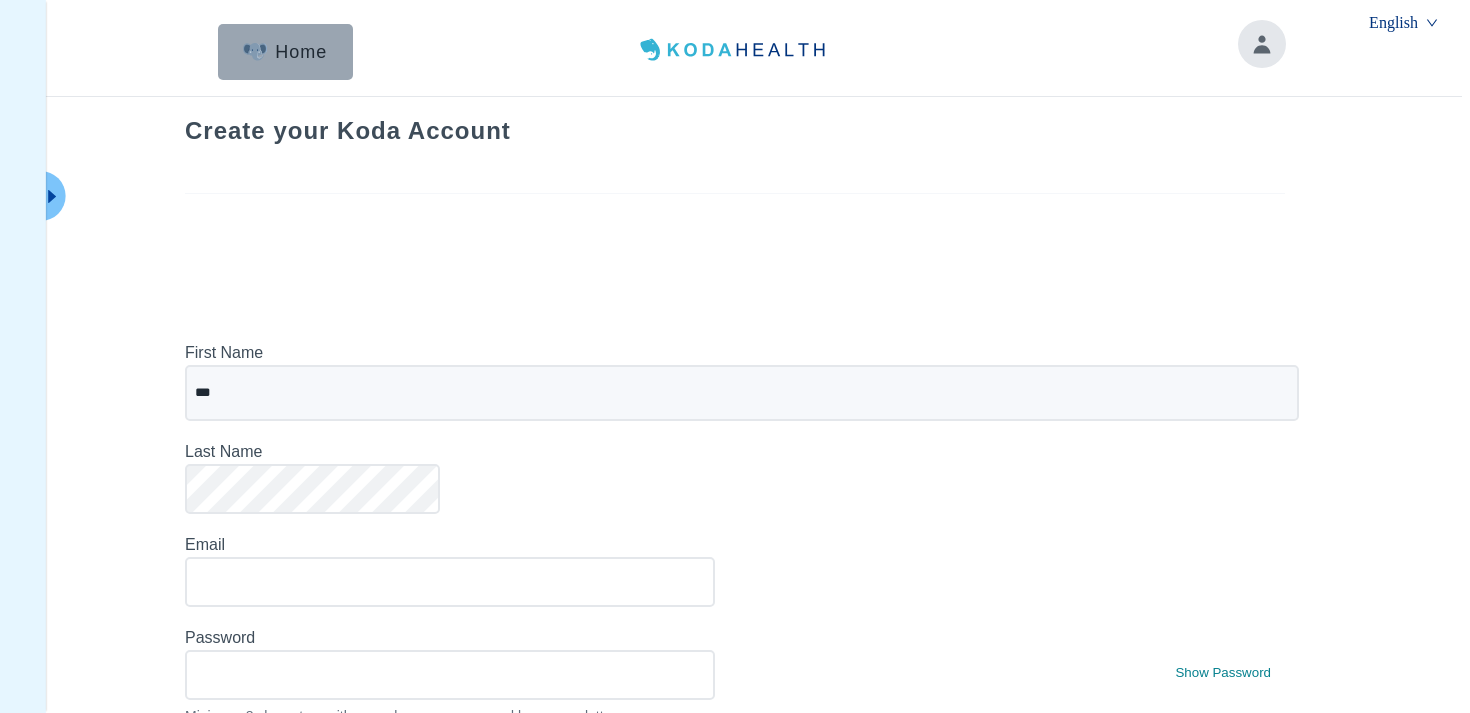 click on "Home" at bounding box center [285, 52] 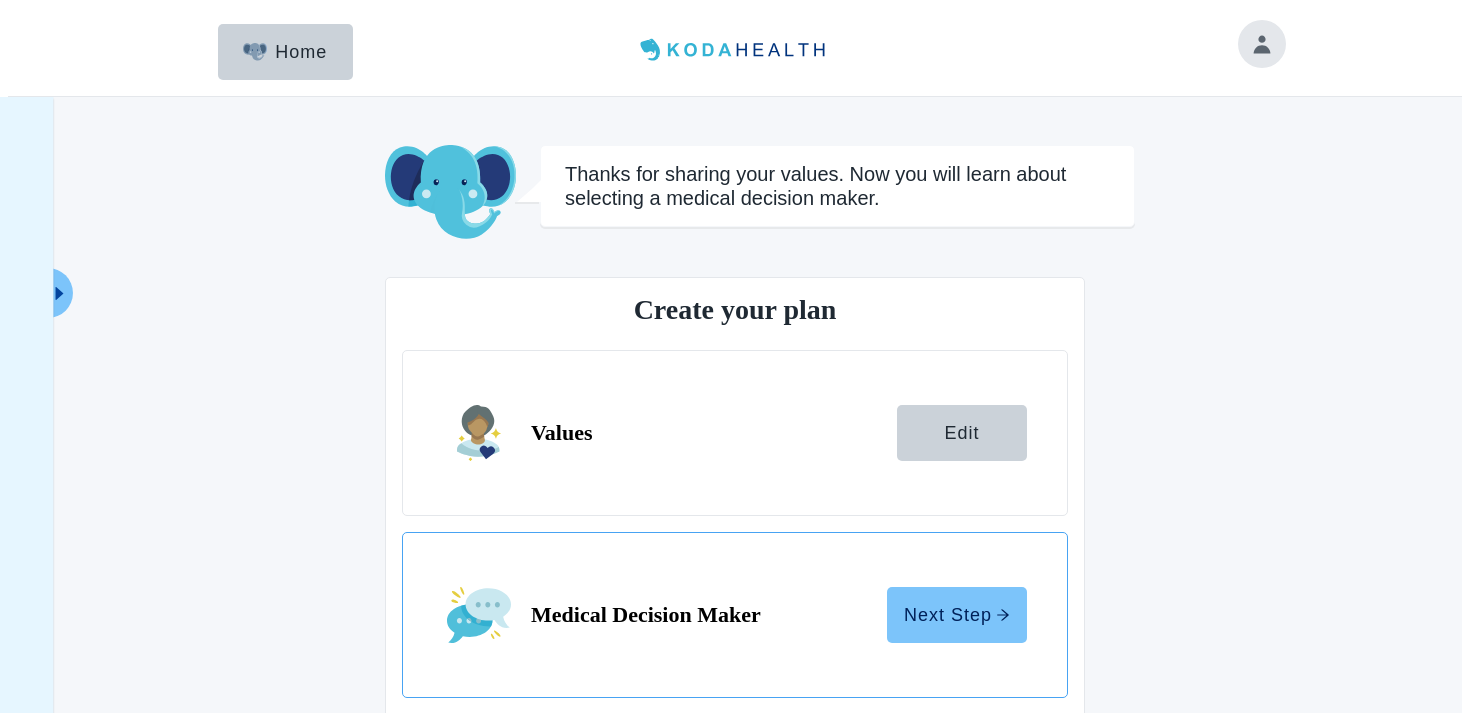 click on "Next Step" at bounding box center [957, 615] 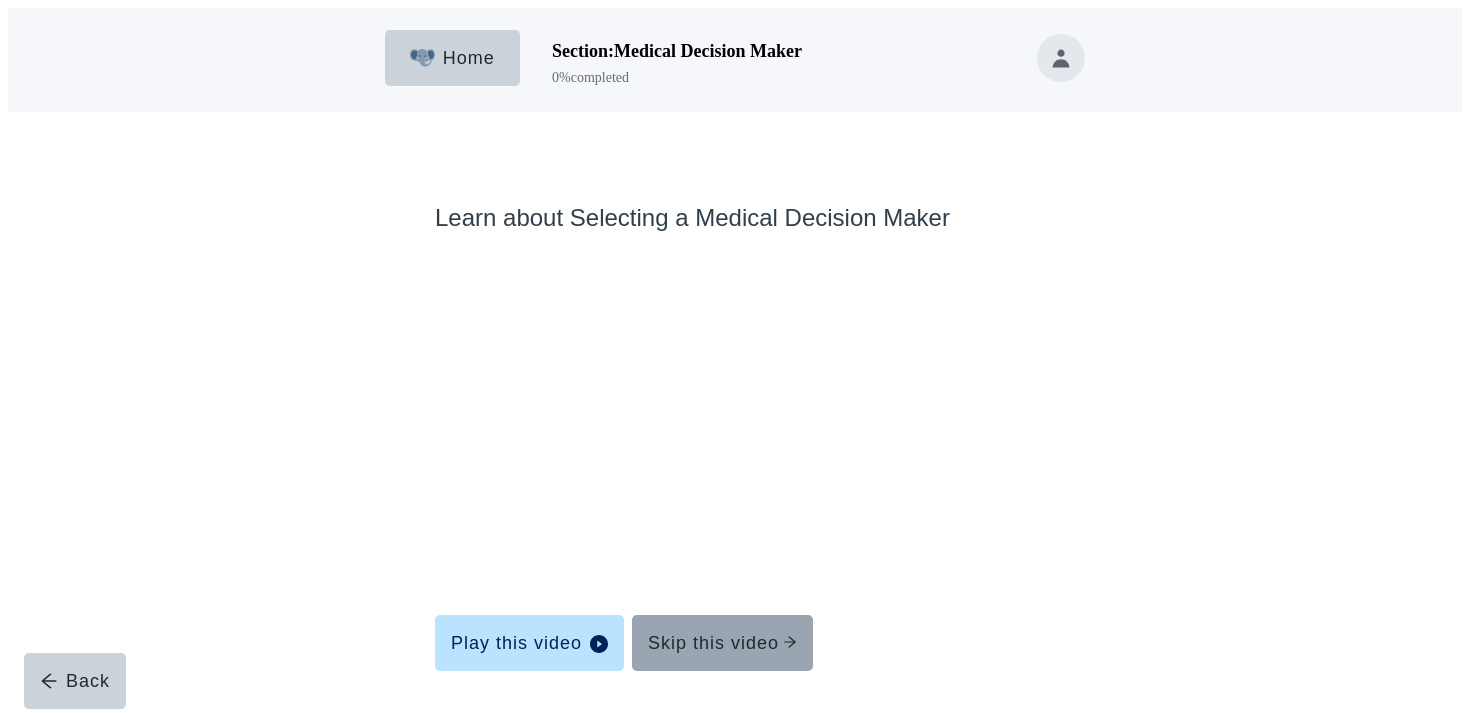 click on "Skip this video" at bounding box center [722, 643] 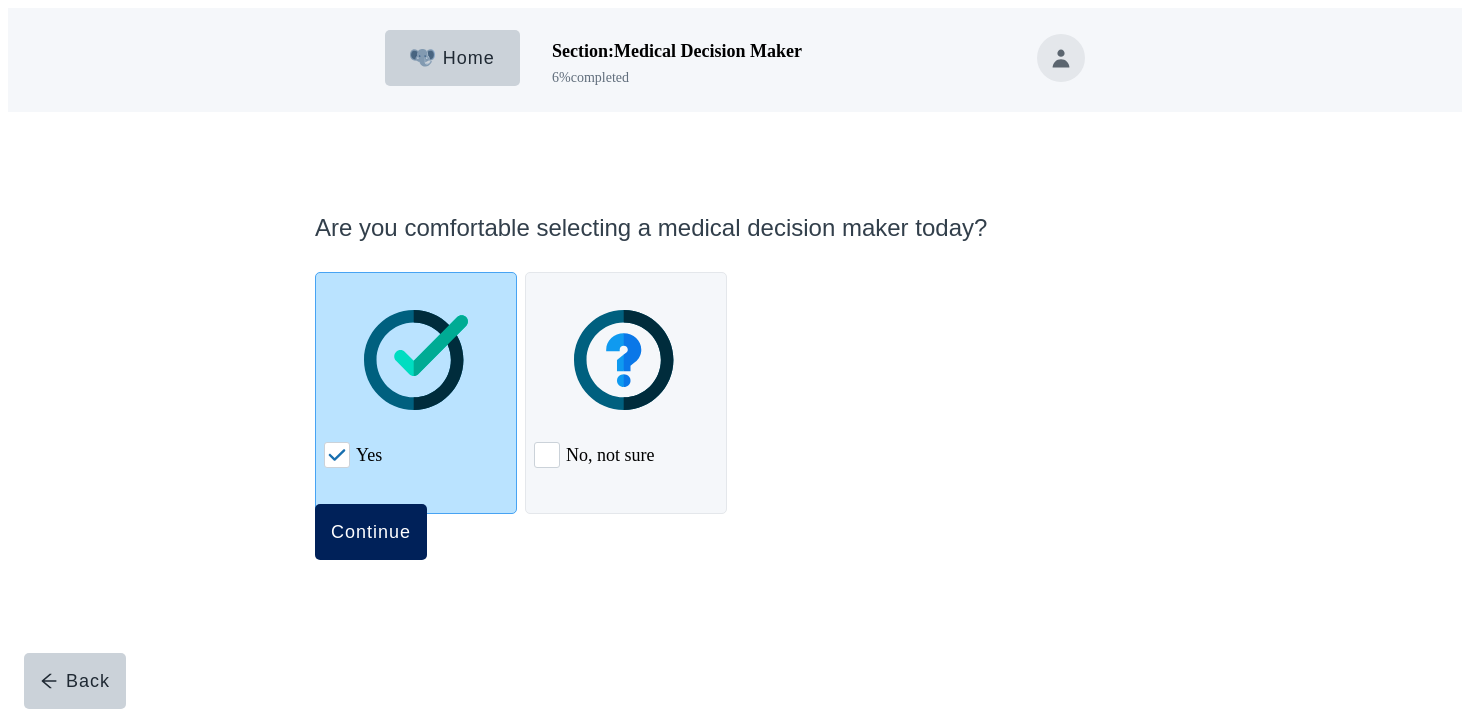 click on "Continue" at bounding box center [371, 532] 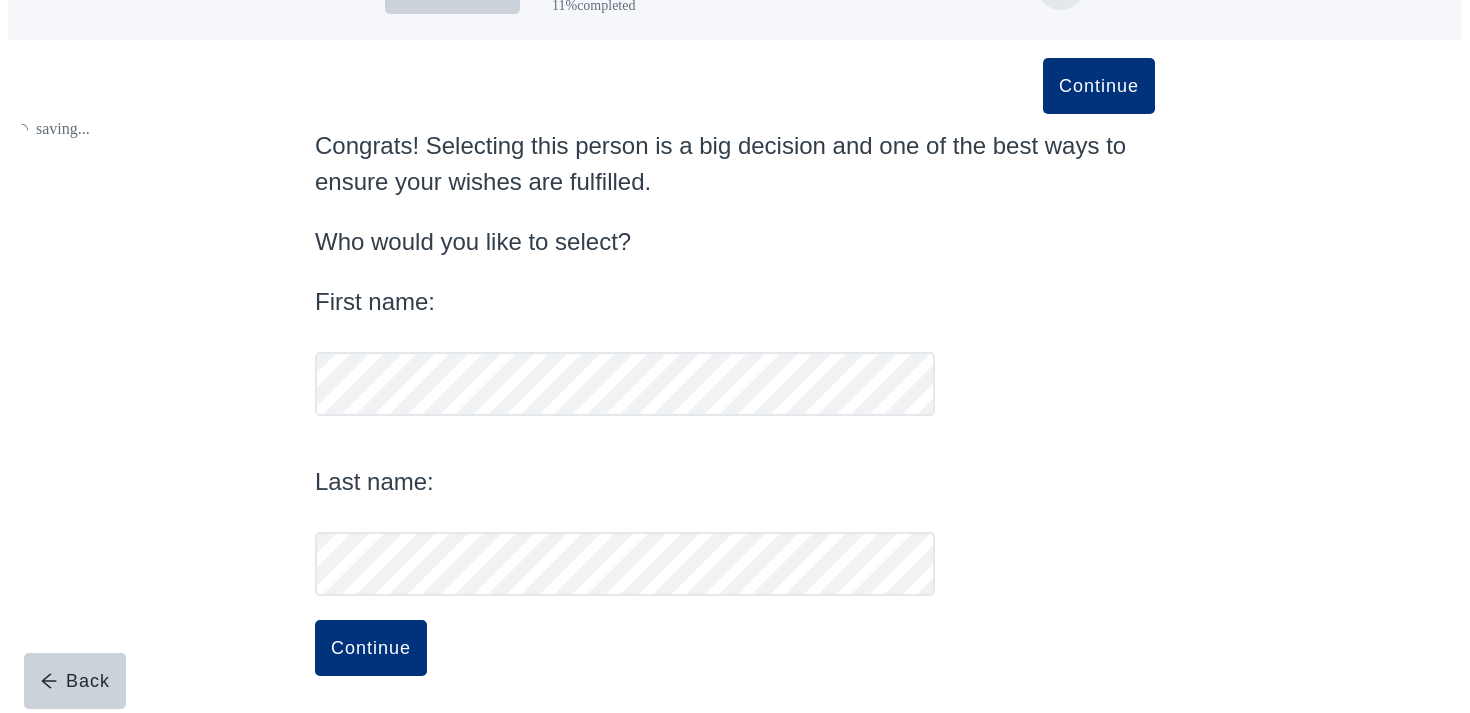 scroll, scrollTop: 71, scrollLeft: 0, axis: vertical 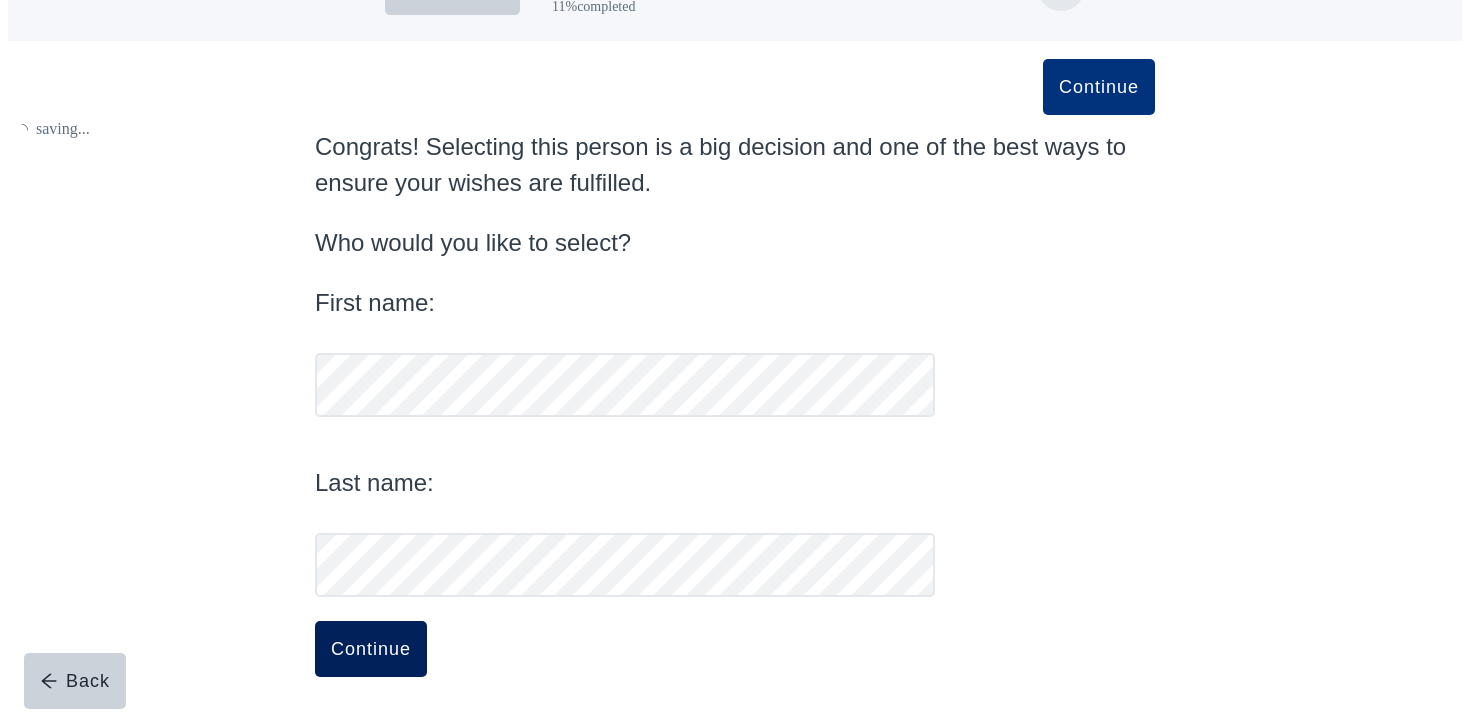 click on "Continue" at bounding box center [371, 649] 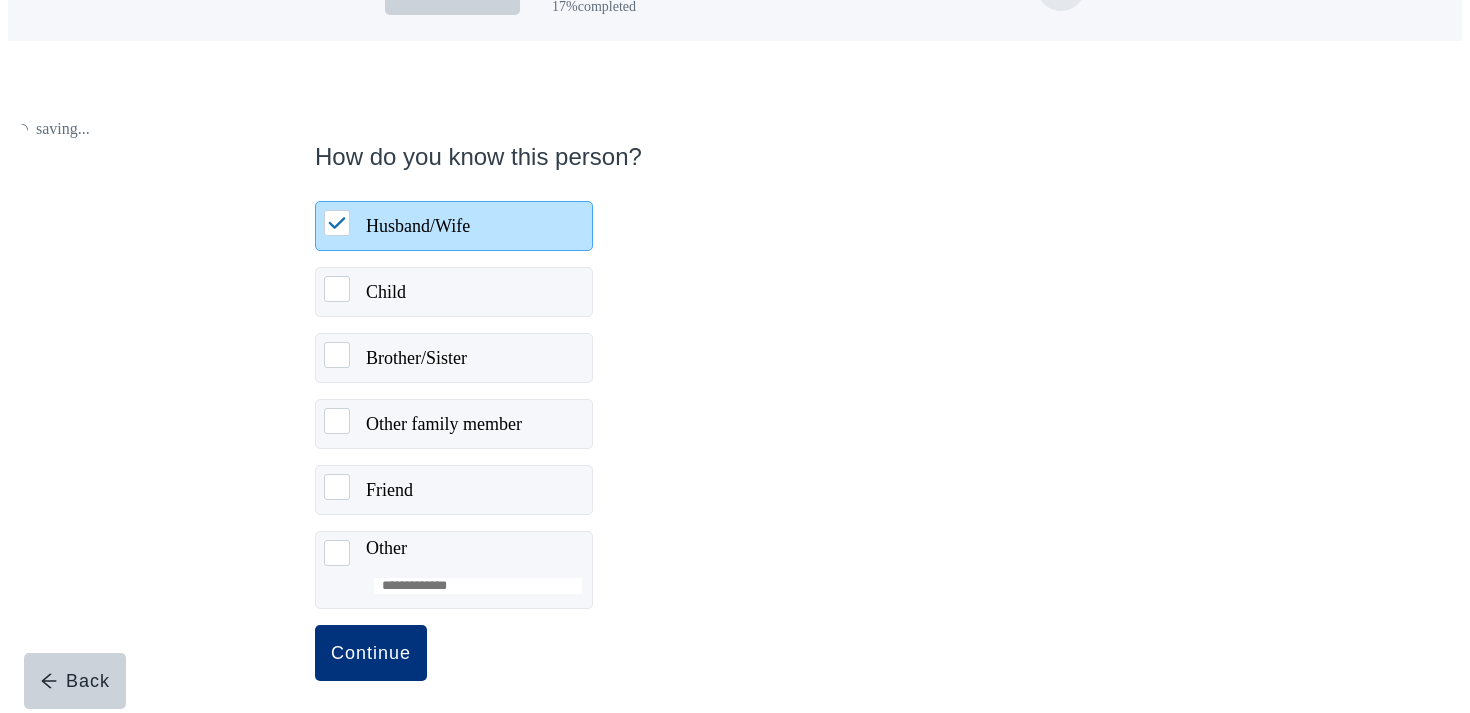 scroll, scrollTop: 0, scrollLeft: 0, axis: both 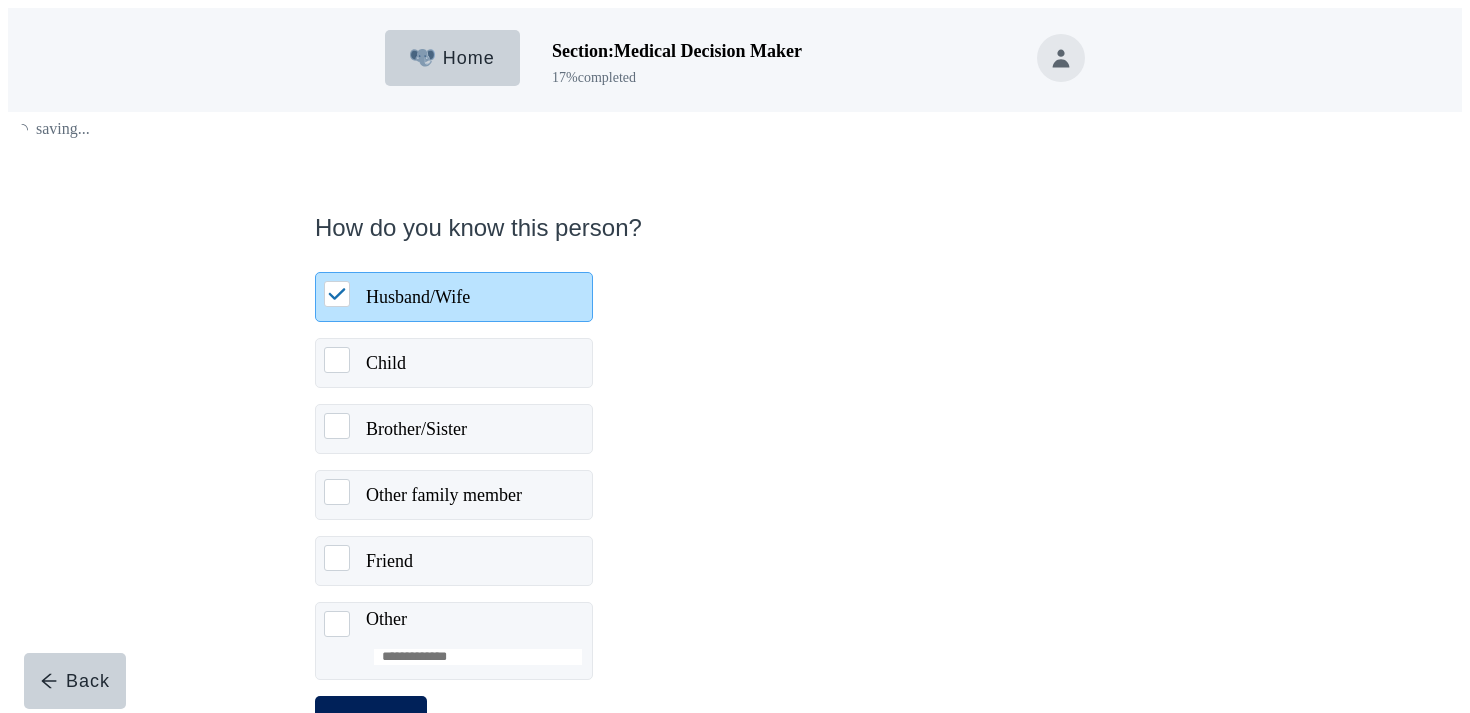 click on "Continue" at bounding box center (371, 724) 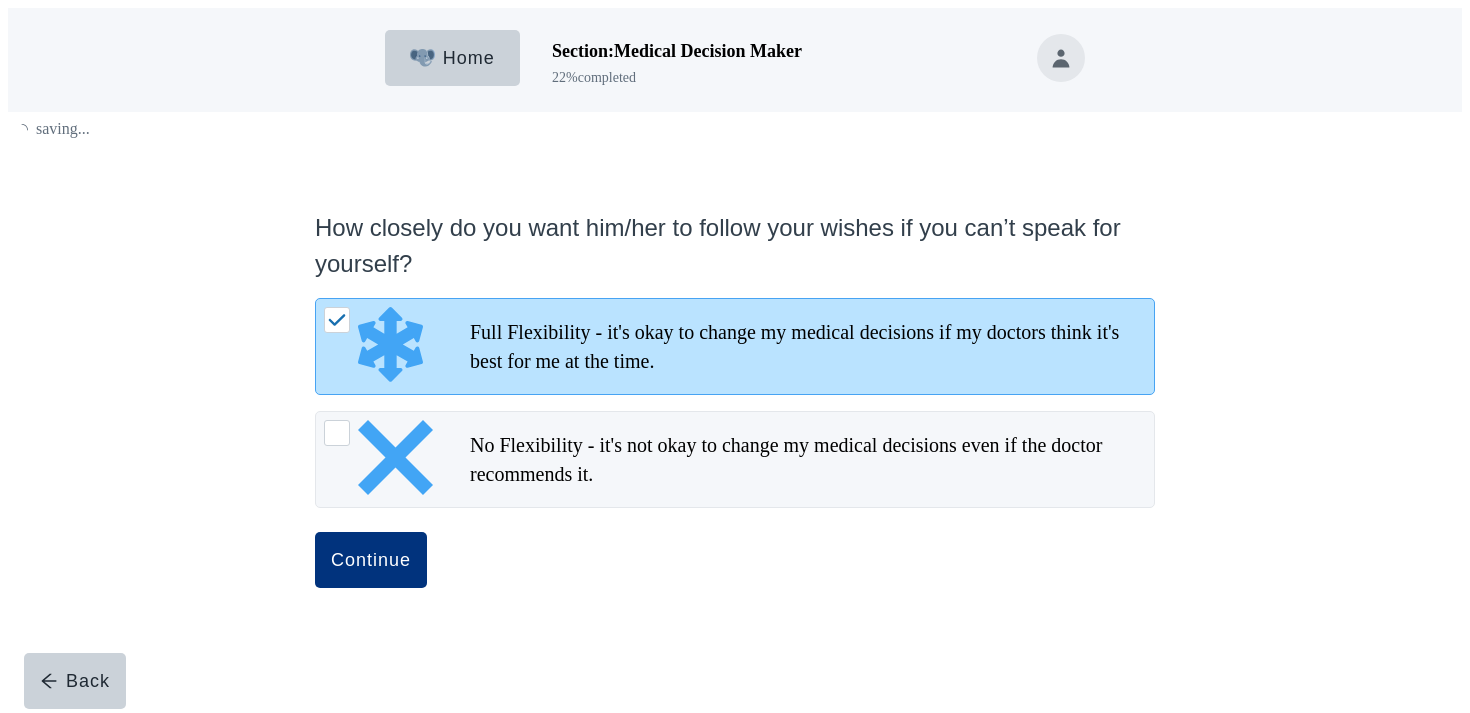 click on "Continue" at bounding box center (735, 582) 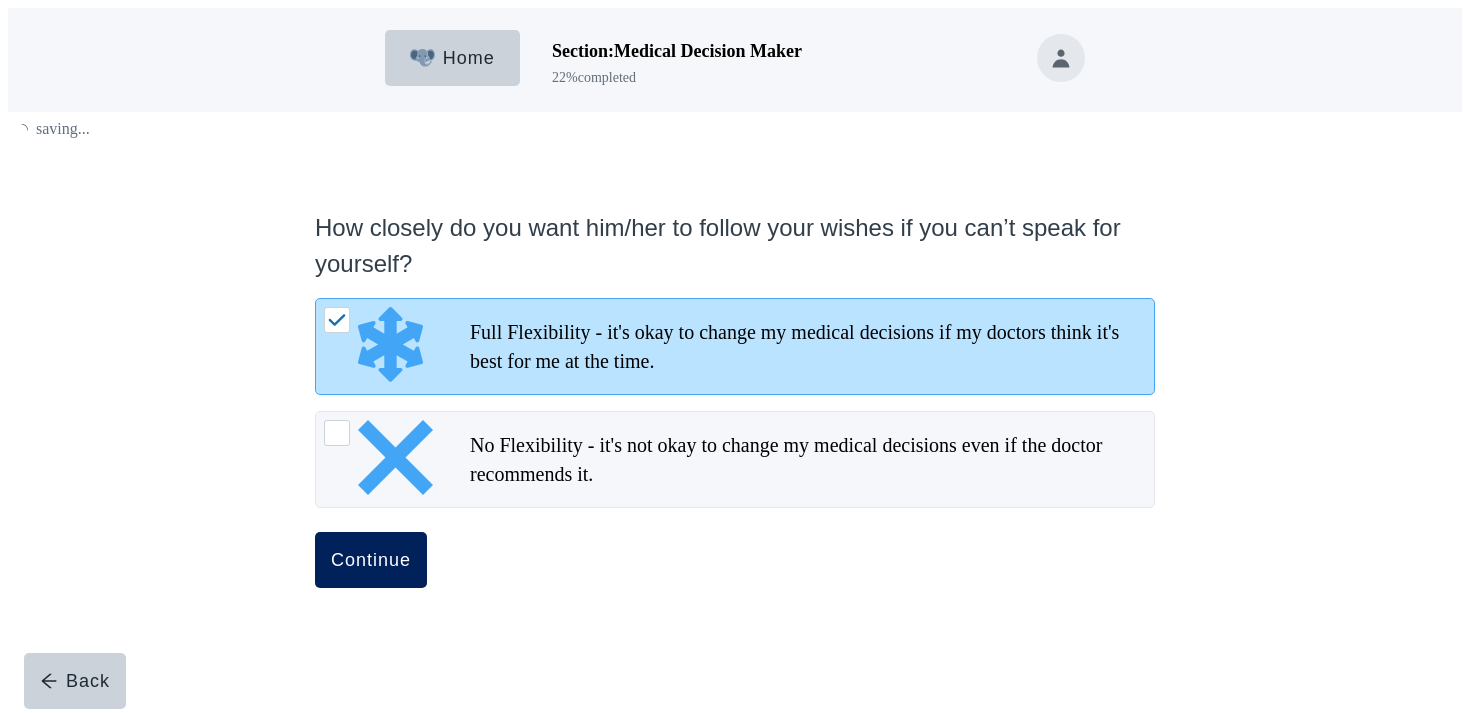 click on "Continue" at bounding box center (371, 560) 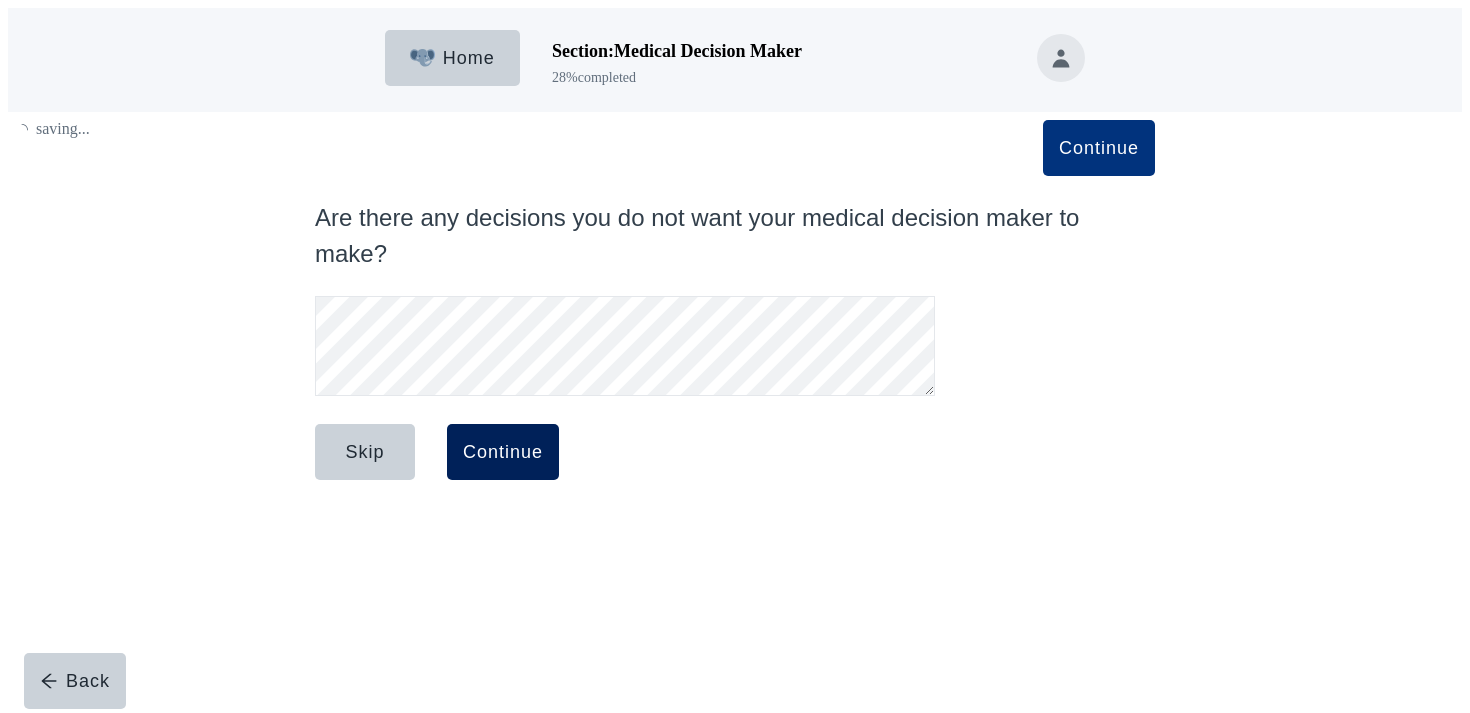 click on "Continue" at bounding box center [503, 452] 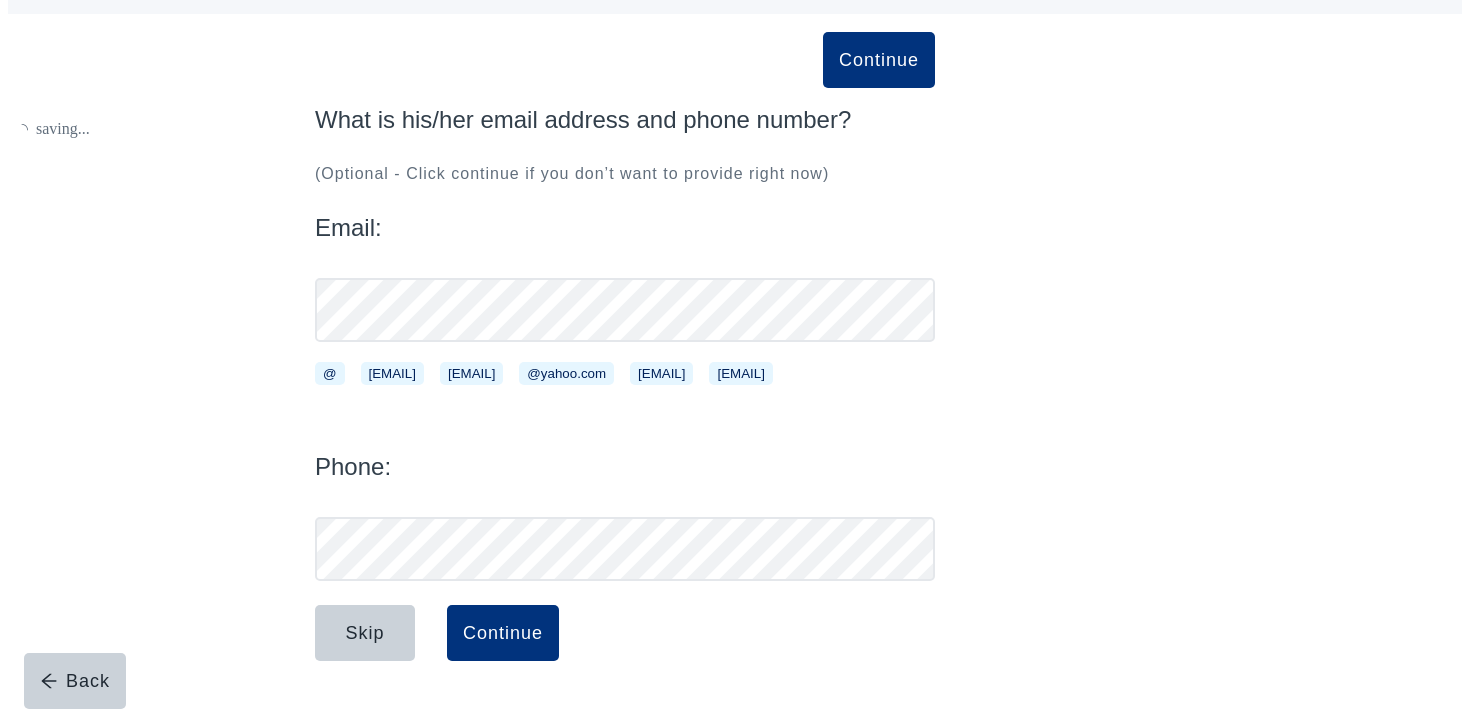 scroll, scrollTop: 133, scrollLeft: 0, axis: vertical 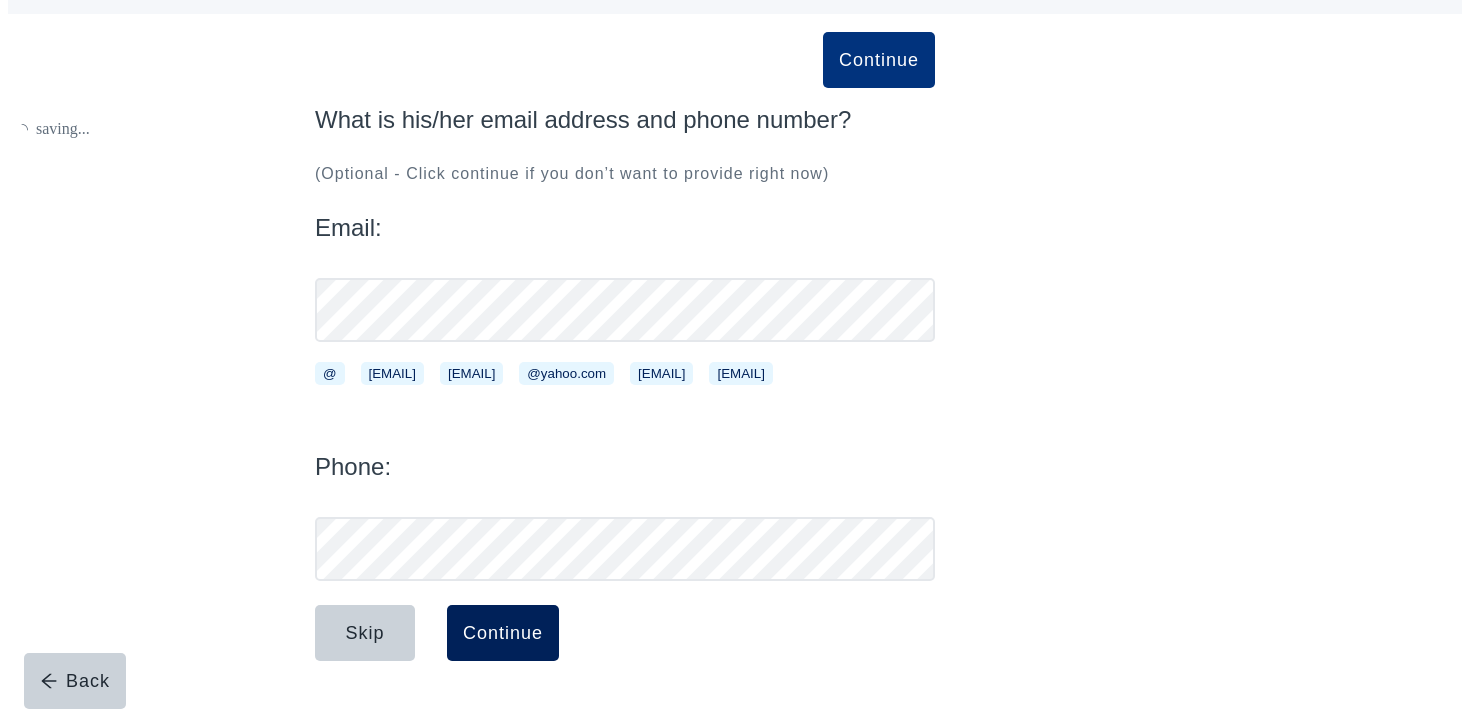 click on "Continue" at bounding box center (503, 633) 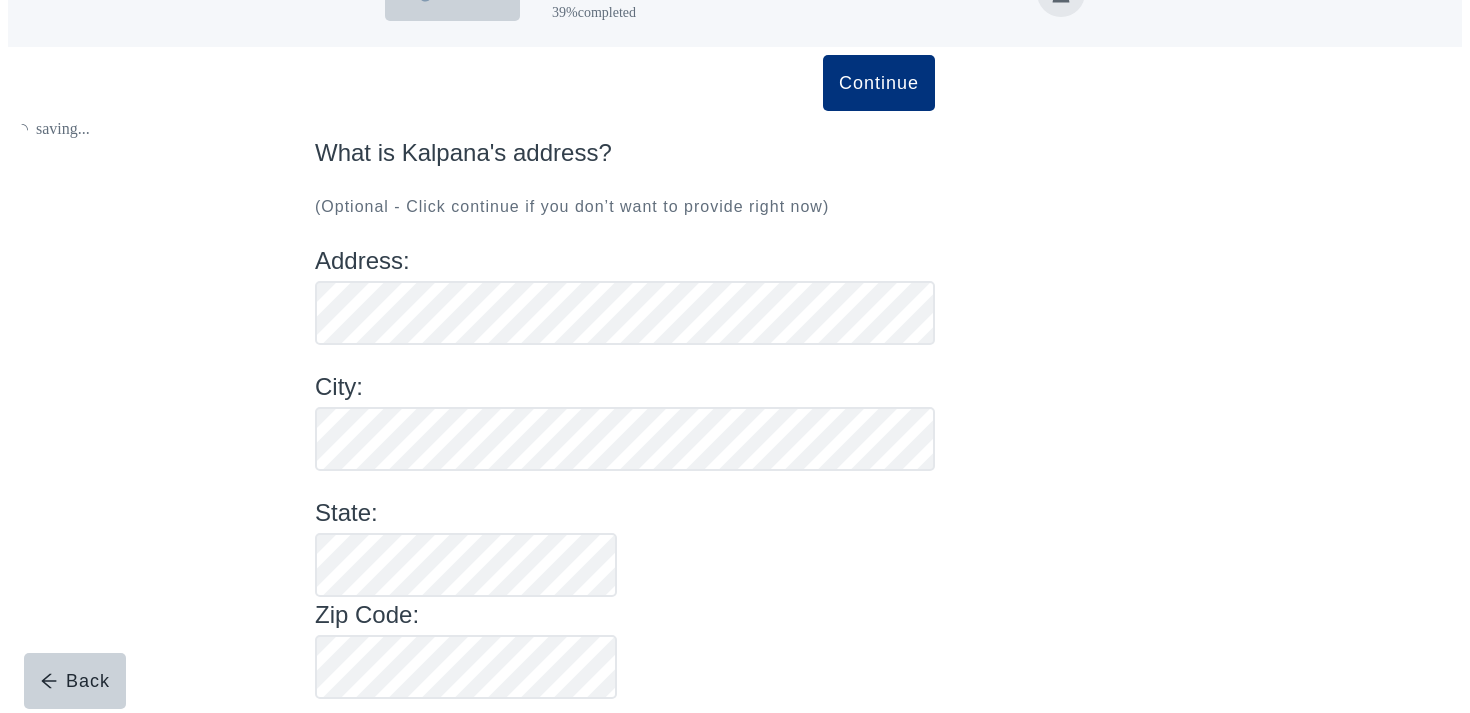 scroll, scrollTop: 65, scrollLeft: 0, axis: vertical 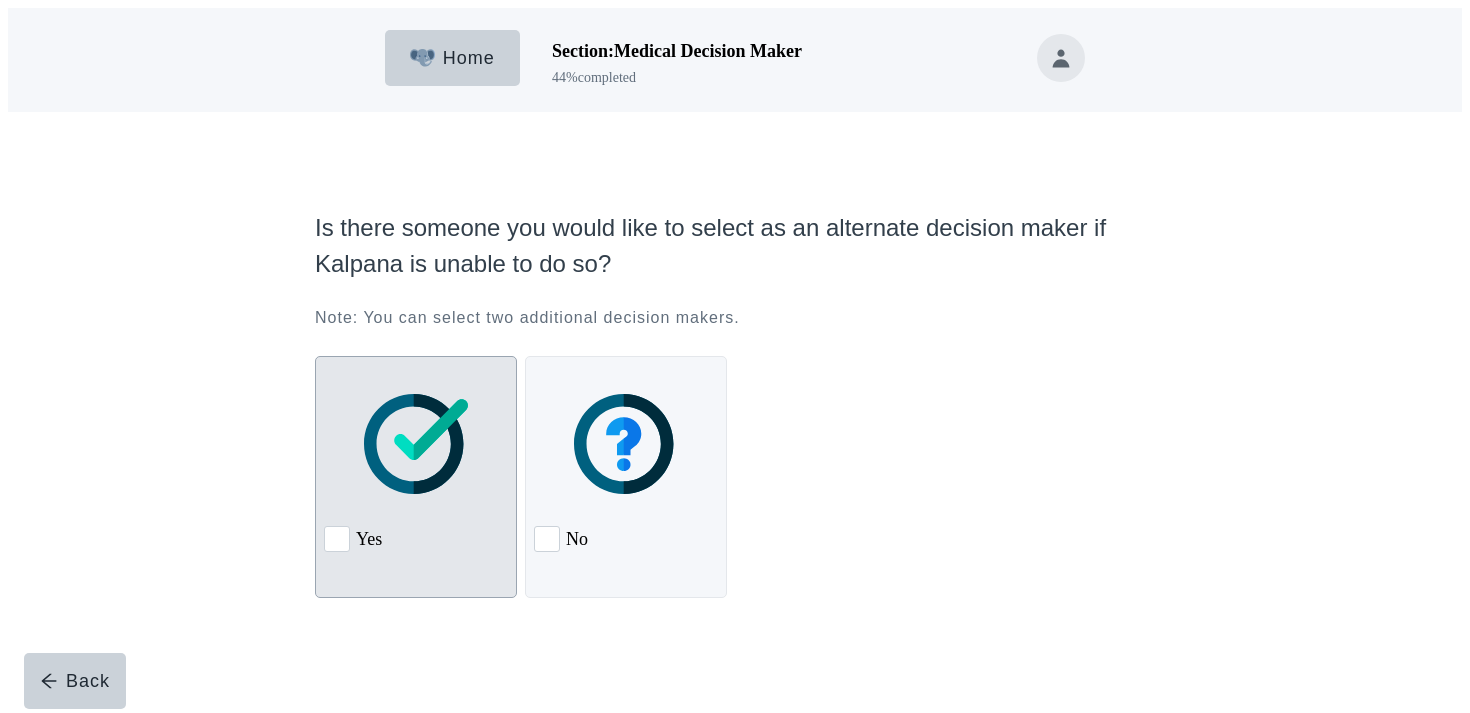 click at bounding box center [416, 444] 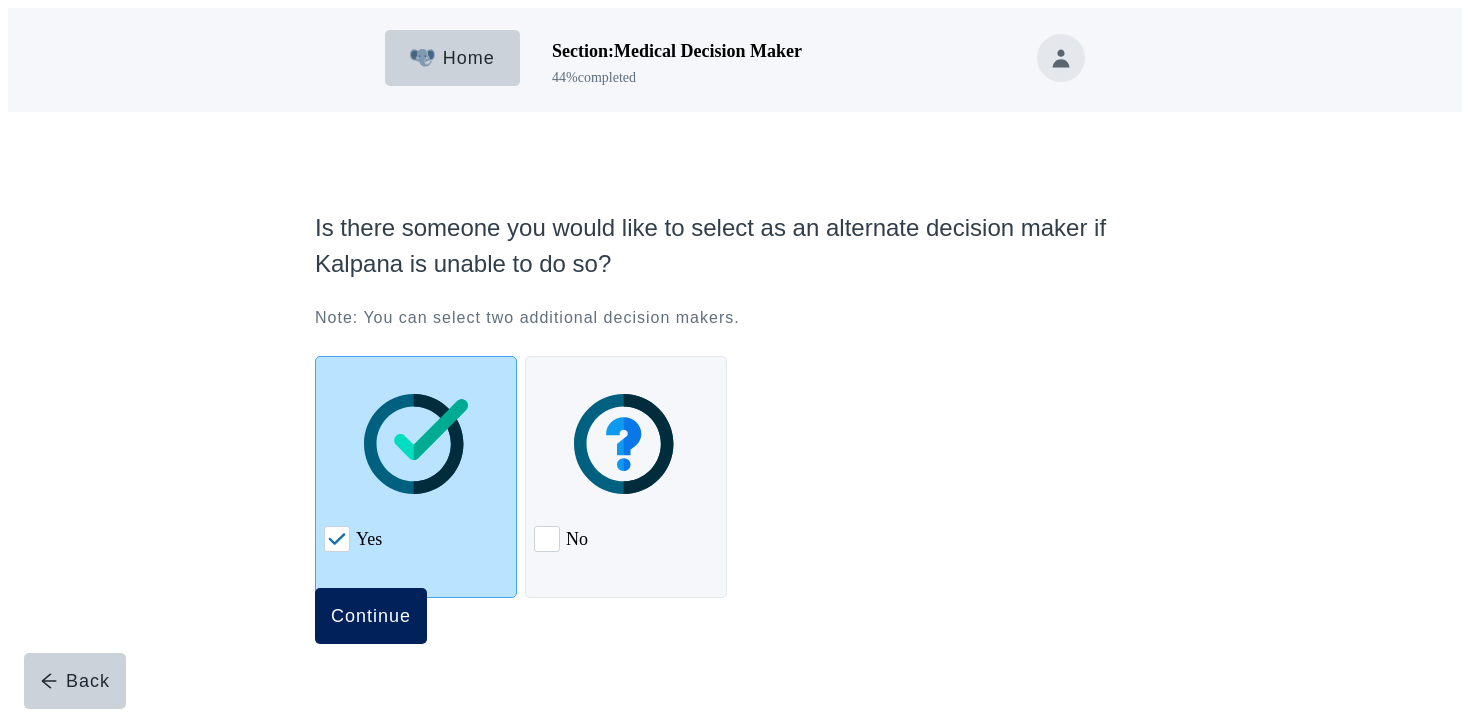 click on "Continue" at bounding box center [371, 616] 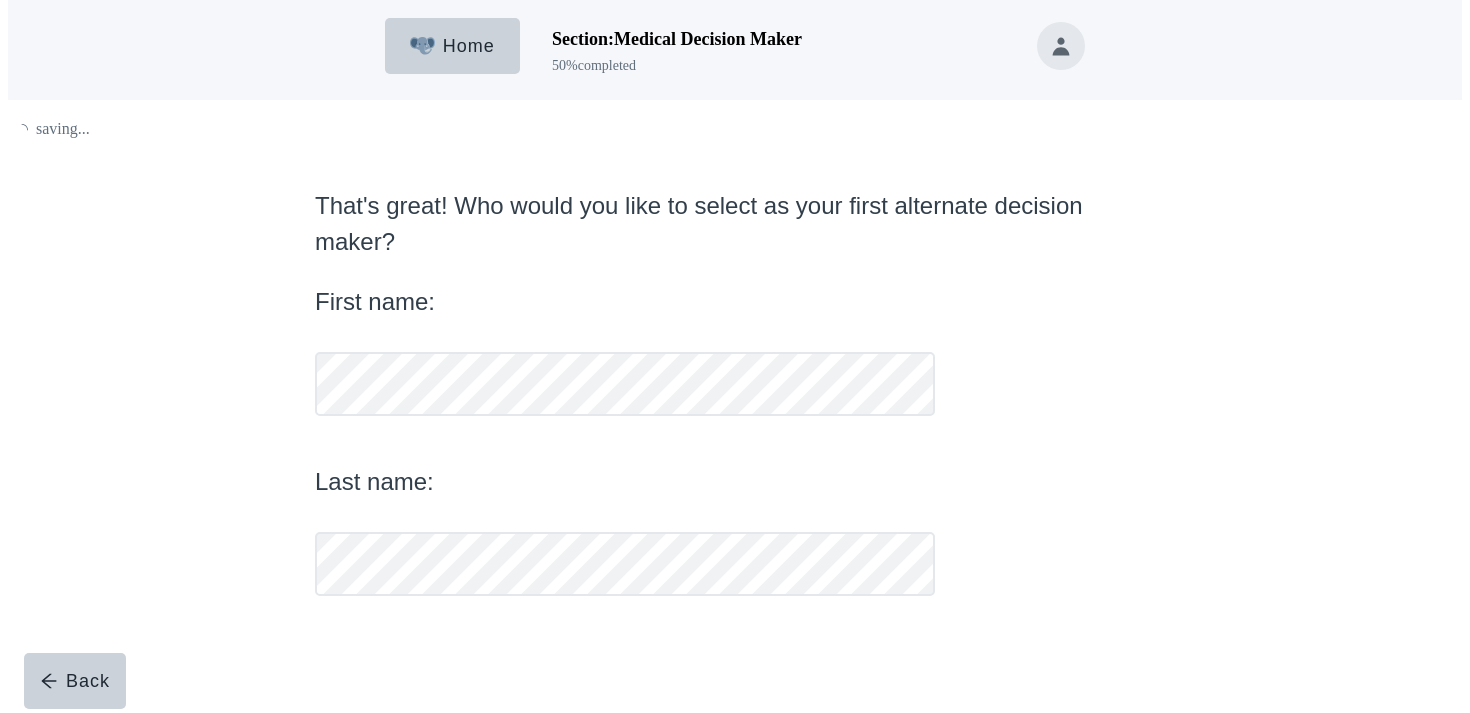 scroll, scrollTop: 11, scrollLeft: 0, axis: vertical 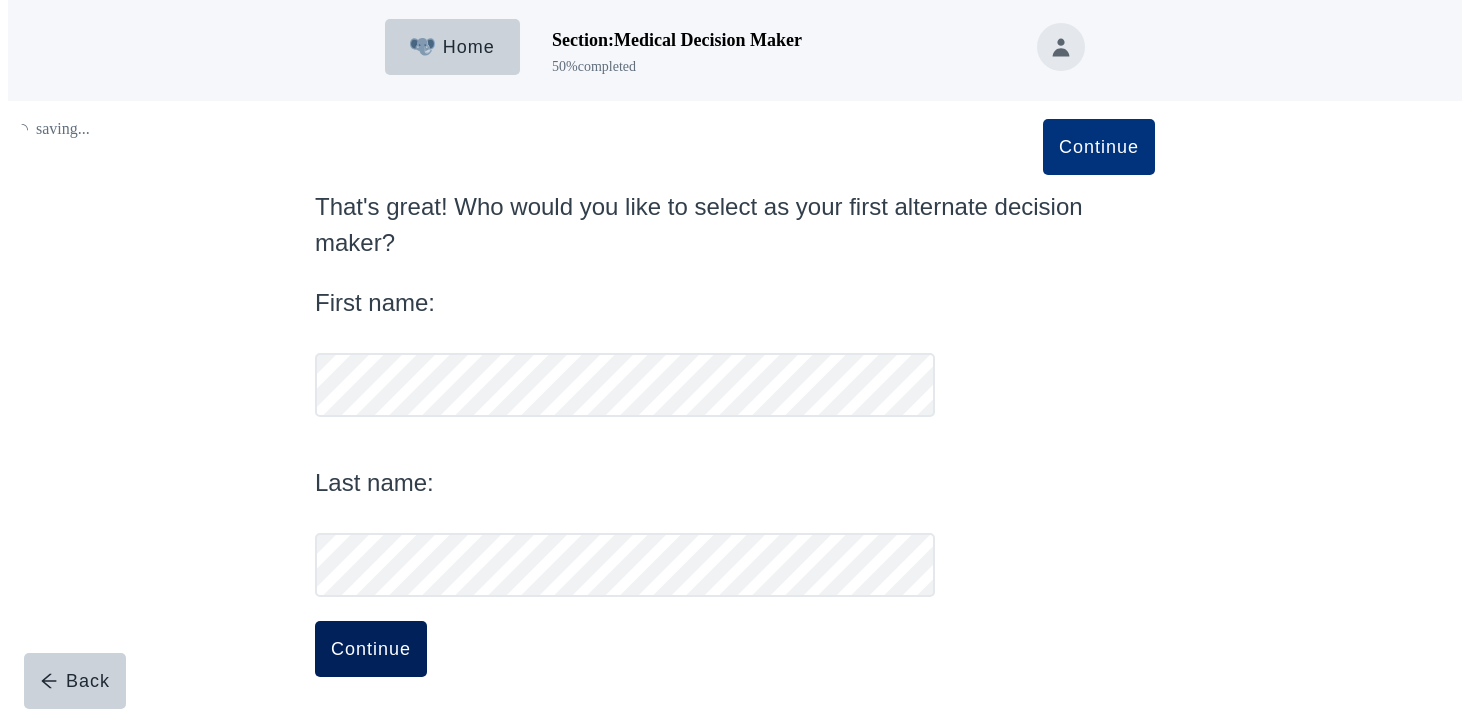 click on "Continue" at bounding box center (371, 649) 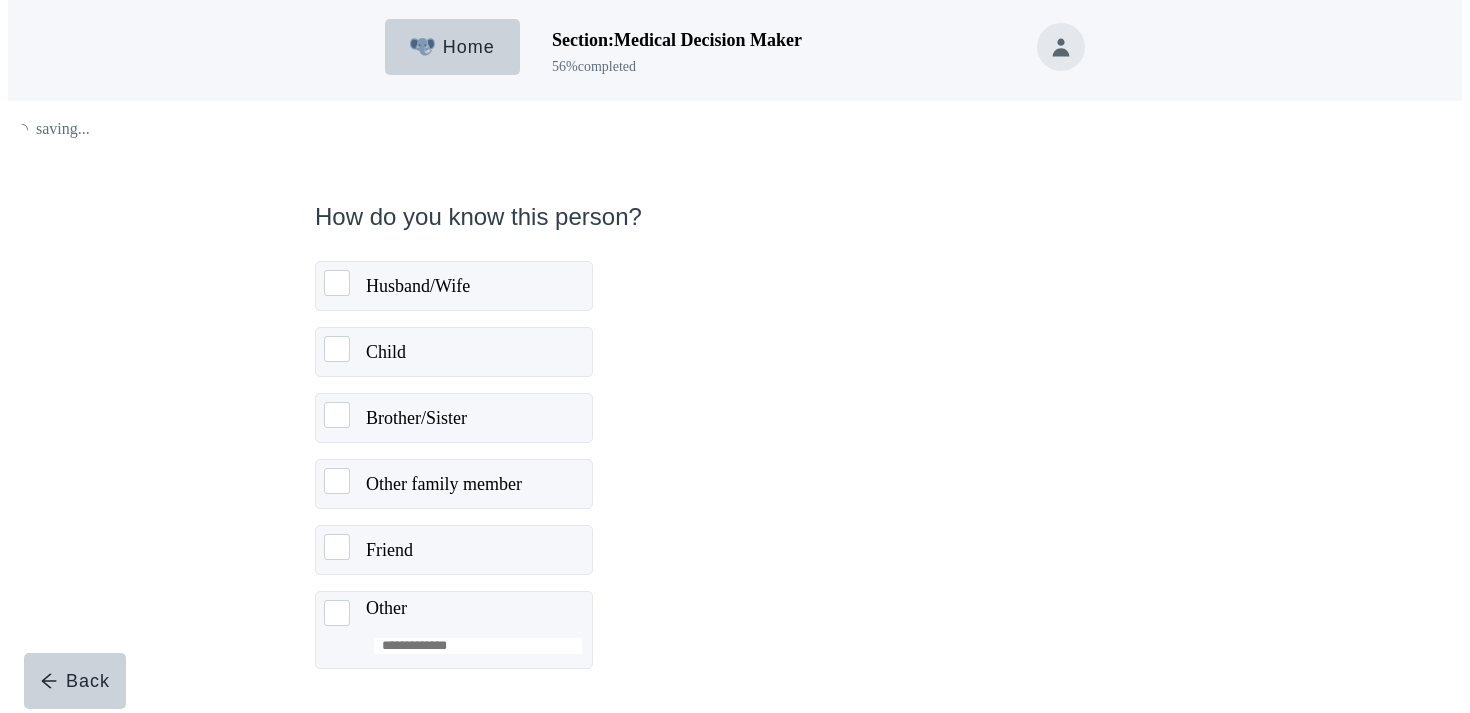 scroll, scrollTop: 0, scrollLeft: 0, axis: both 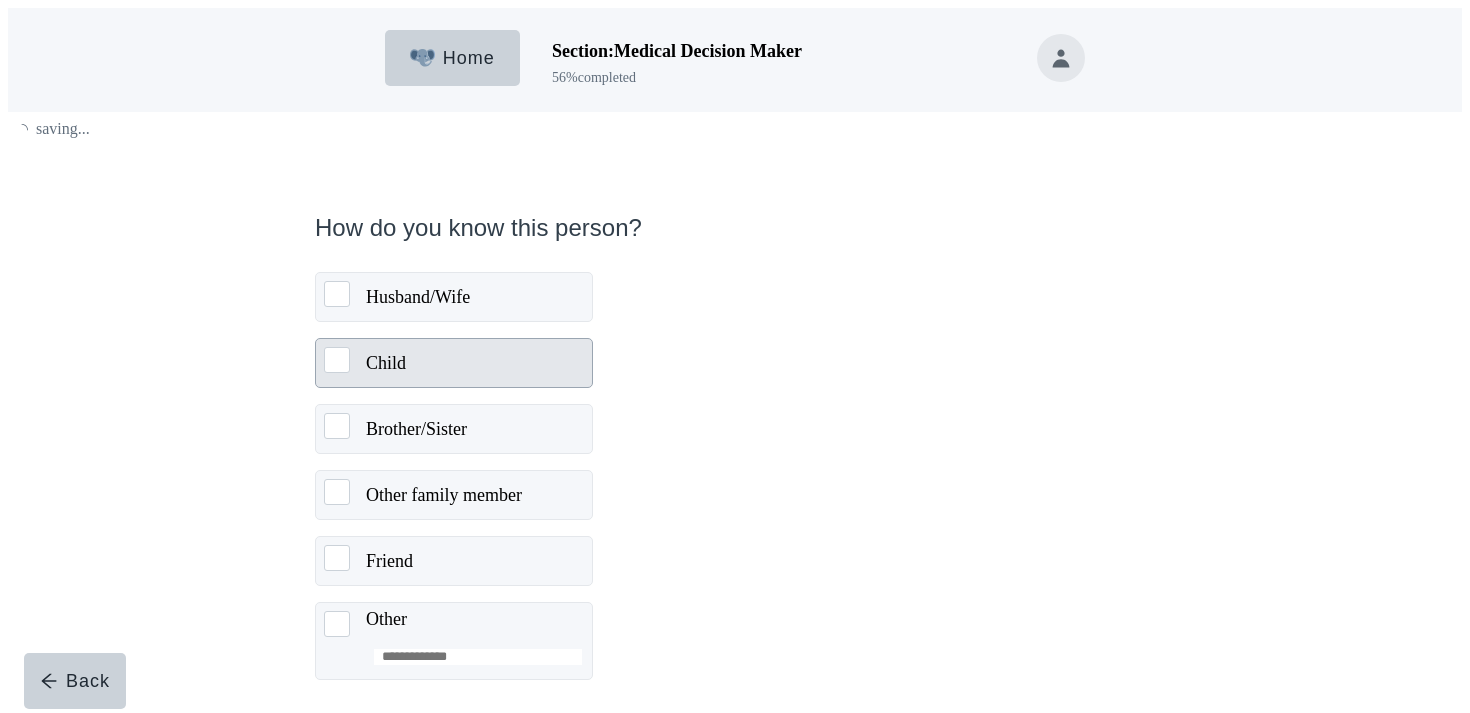 click on "Child" at bounding box center (473, 363) 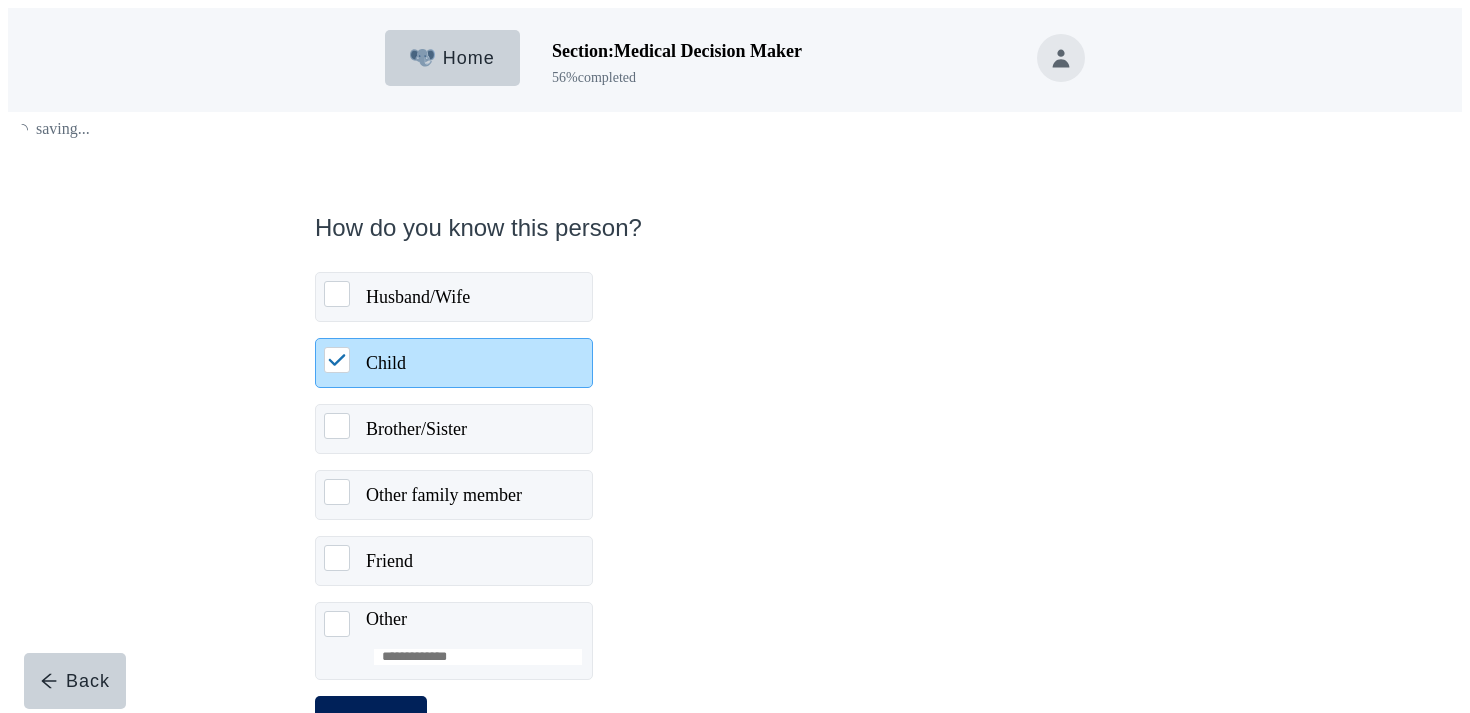 click on "Continue" at bounding box center (371, 724) 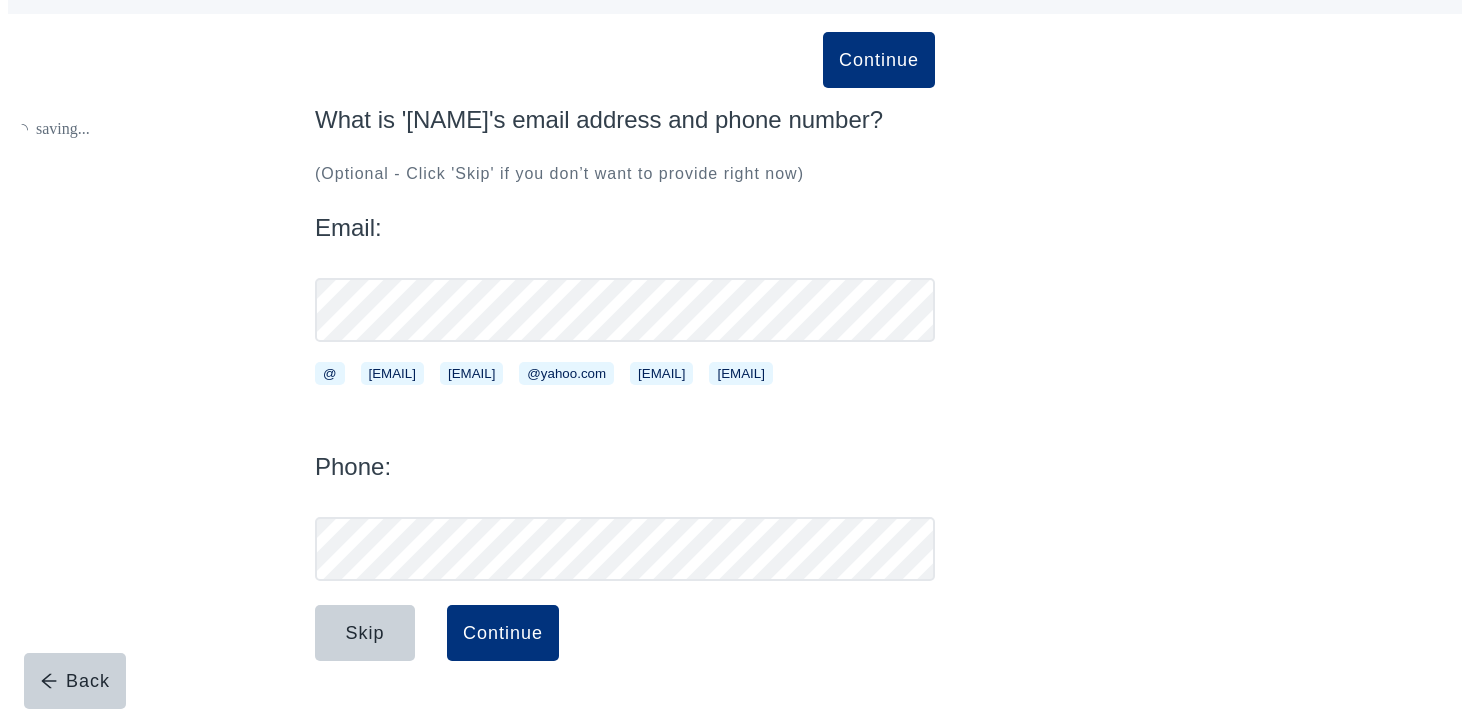 scroll, scrollTop: 133, scrollLeft: 0, axis: vertical 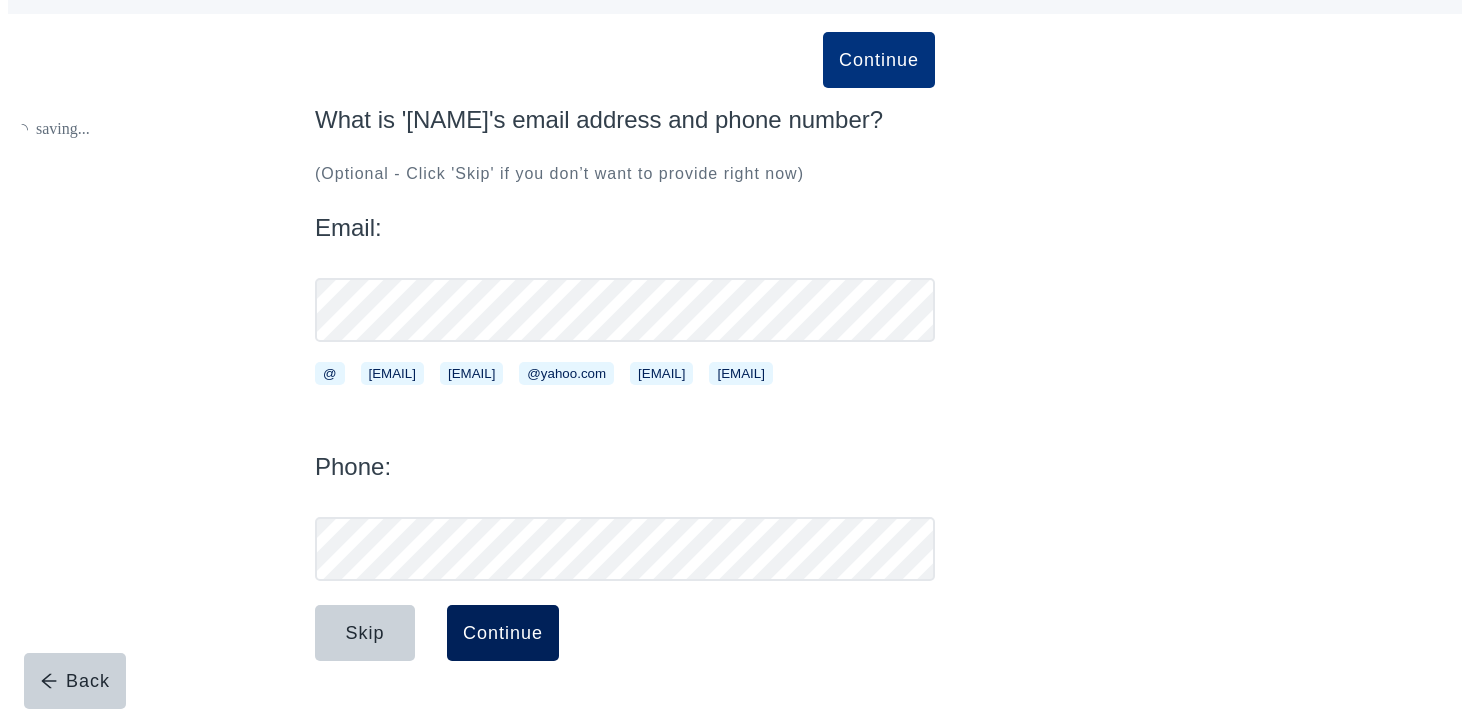 click on "Continue" at bounding box center (503, 633) 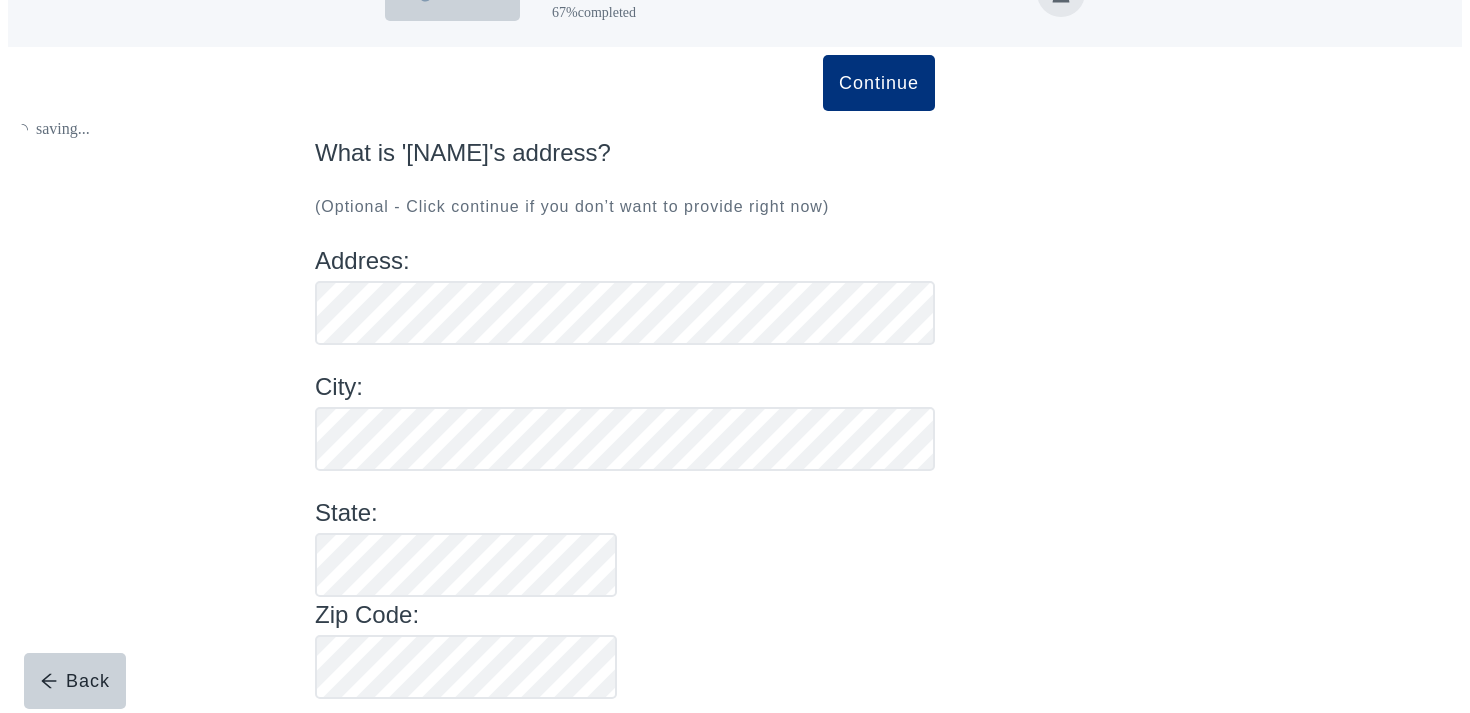 scroll, scrollTop: 65, scrollLeft: 0, axis: vertical 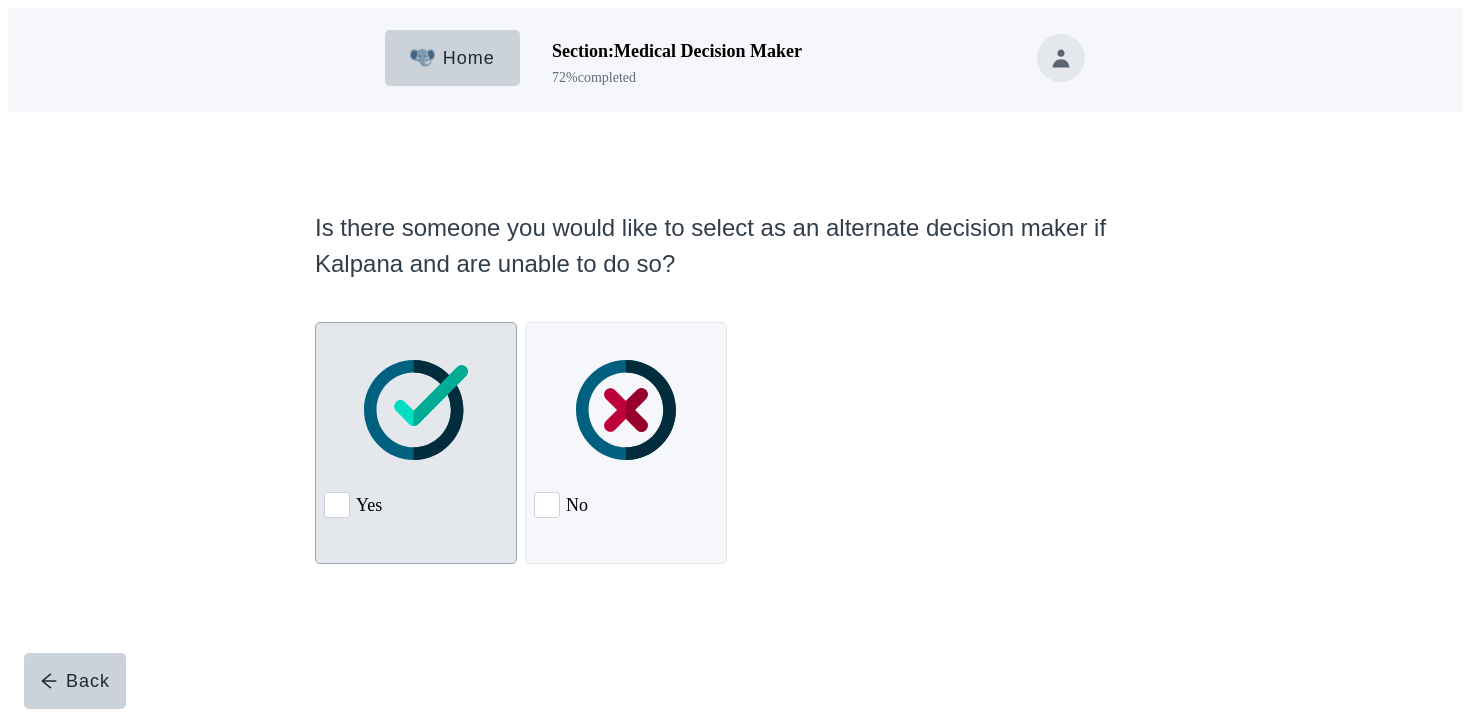 click at bounding box center (416, 410) 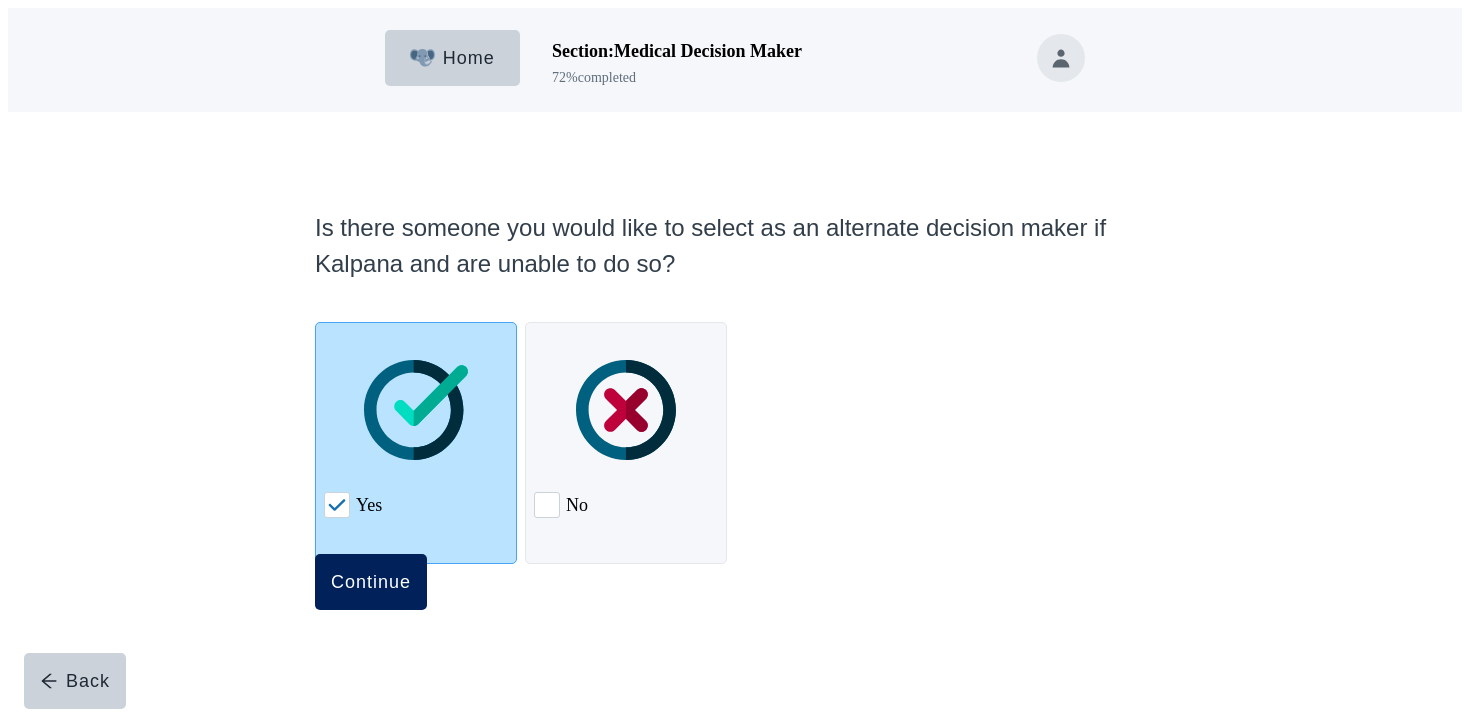 click on "Continue" at bounding box center (371, 582) 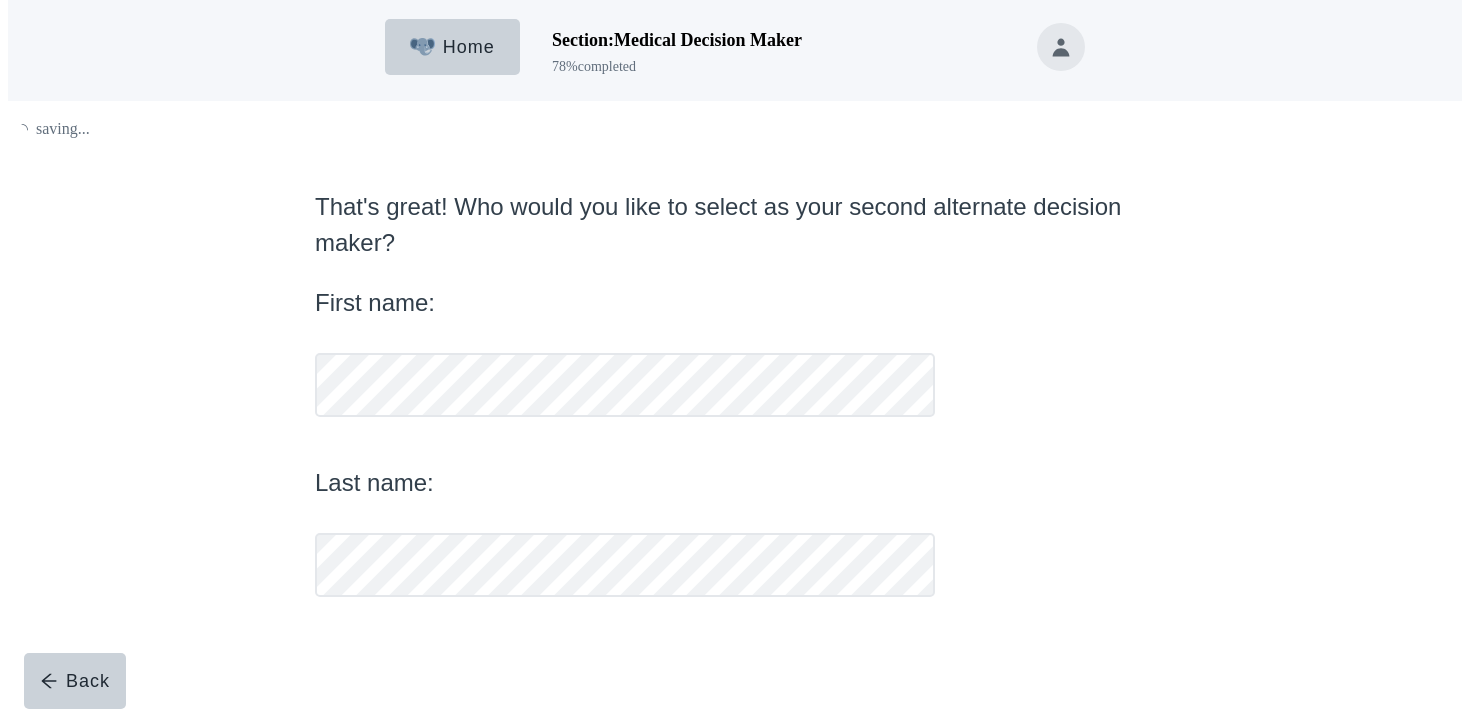scroll, scrollTop: 11, scrollLeft: 0, axis: vertical 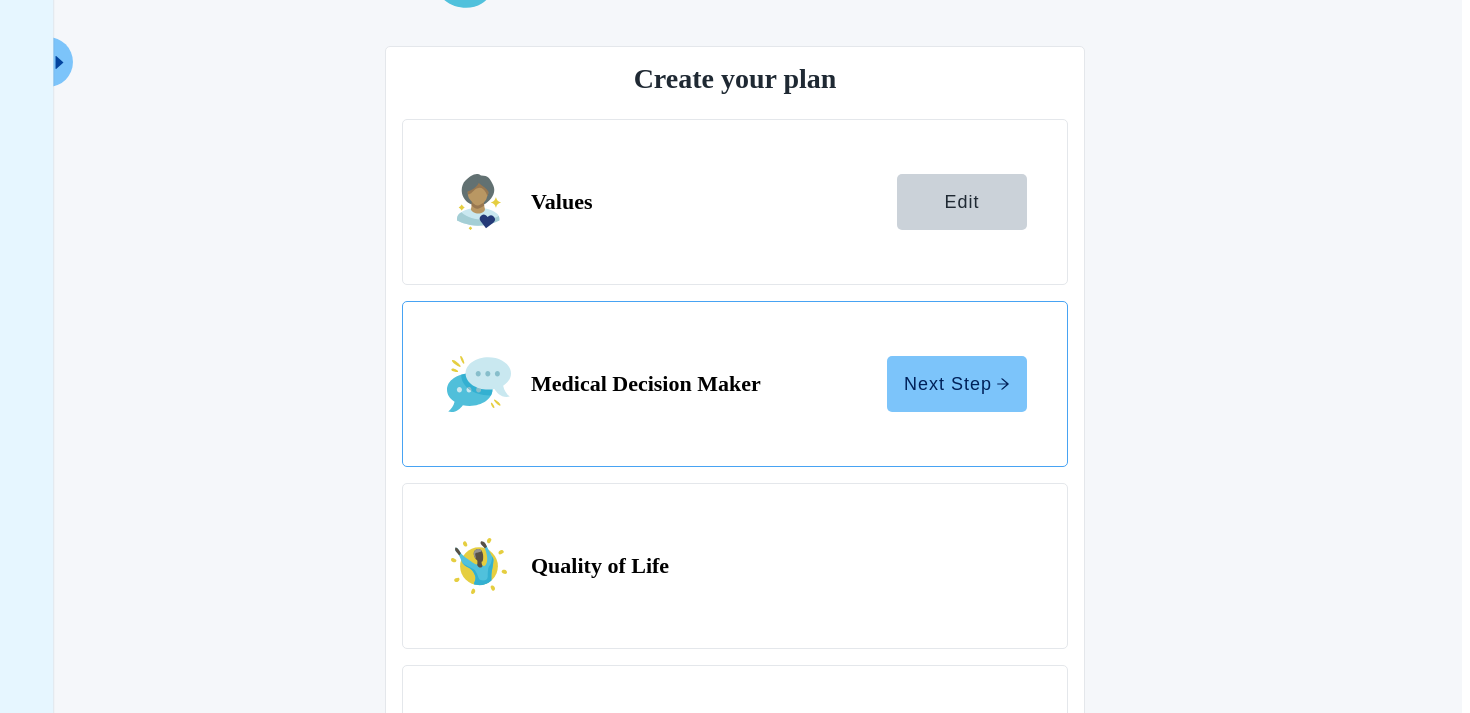 click on "Next Step" at bounding box center (957, 384) 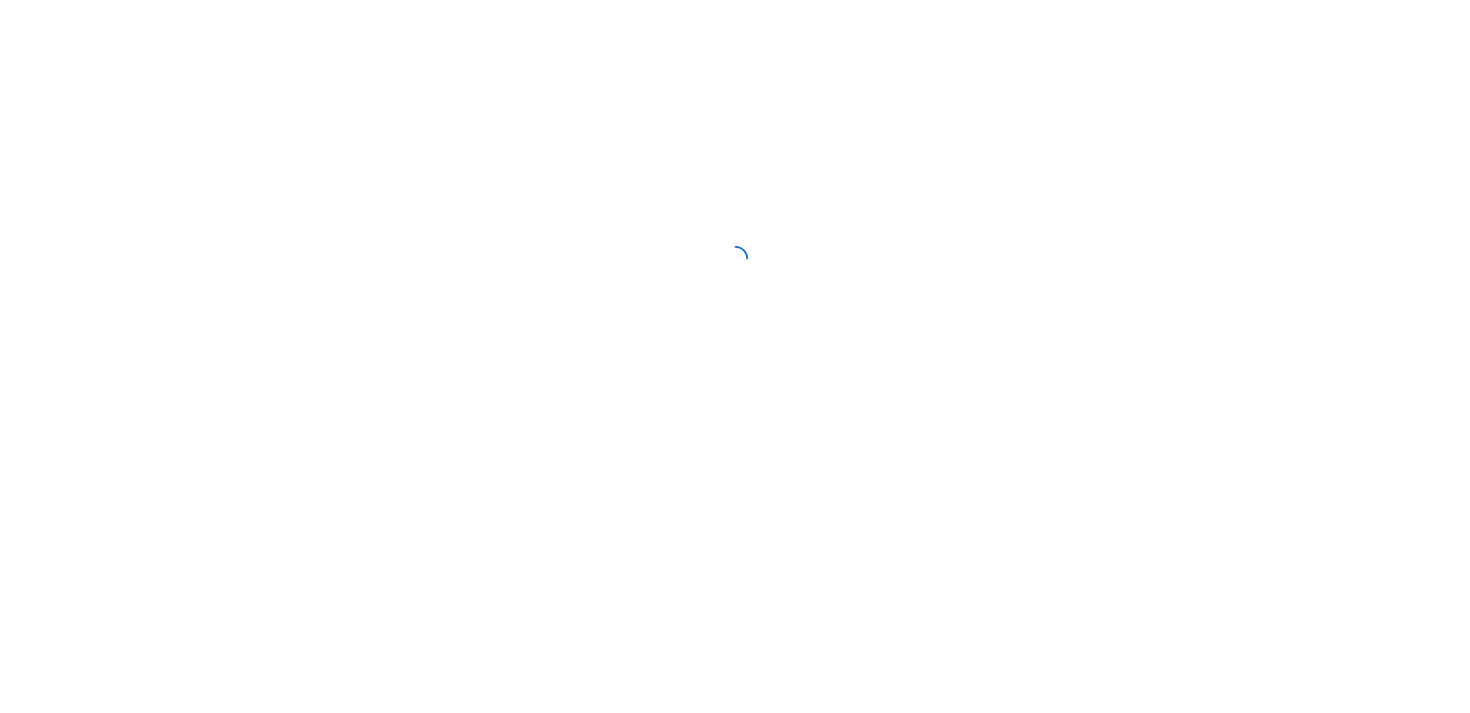 scroll, scrollTop: 0, scrollLeft: 0, axis: both 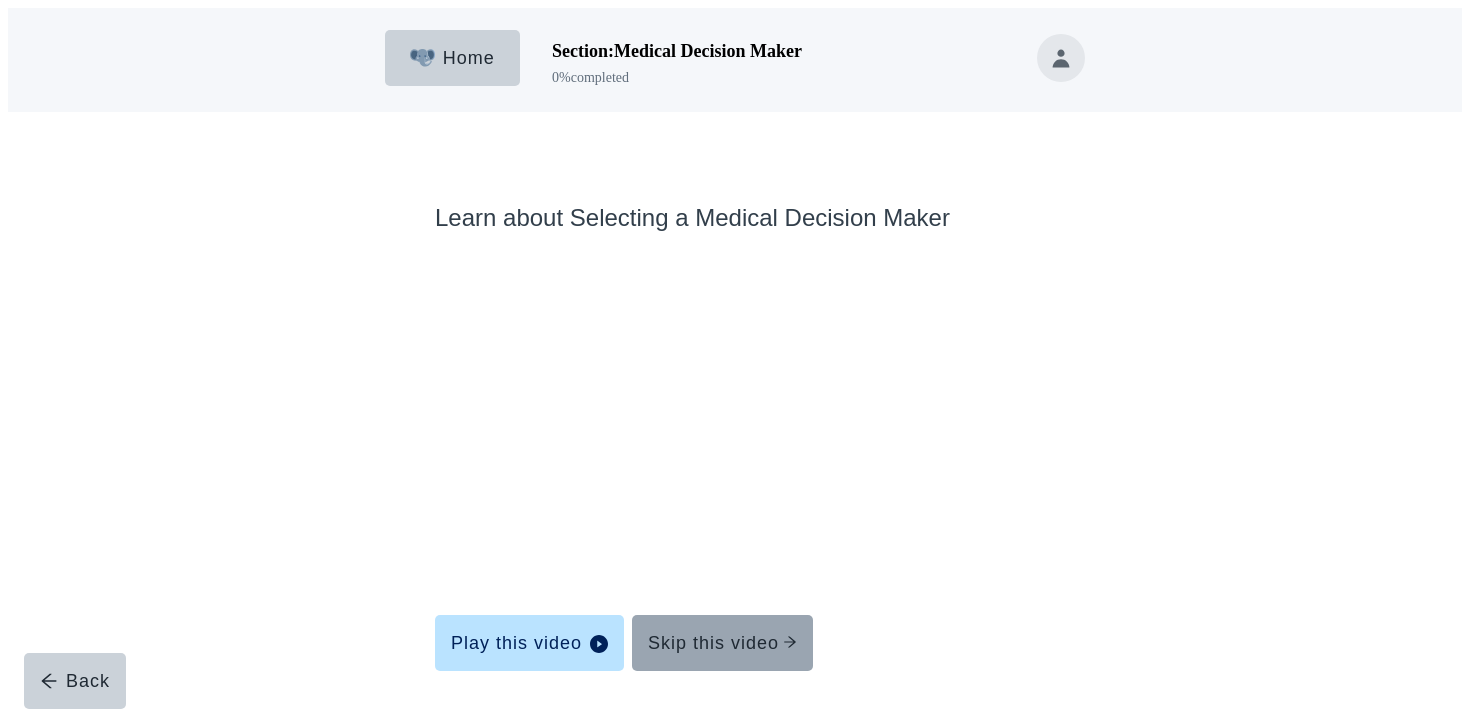 click on "Skip this video" at bounding box center (722, 643) 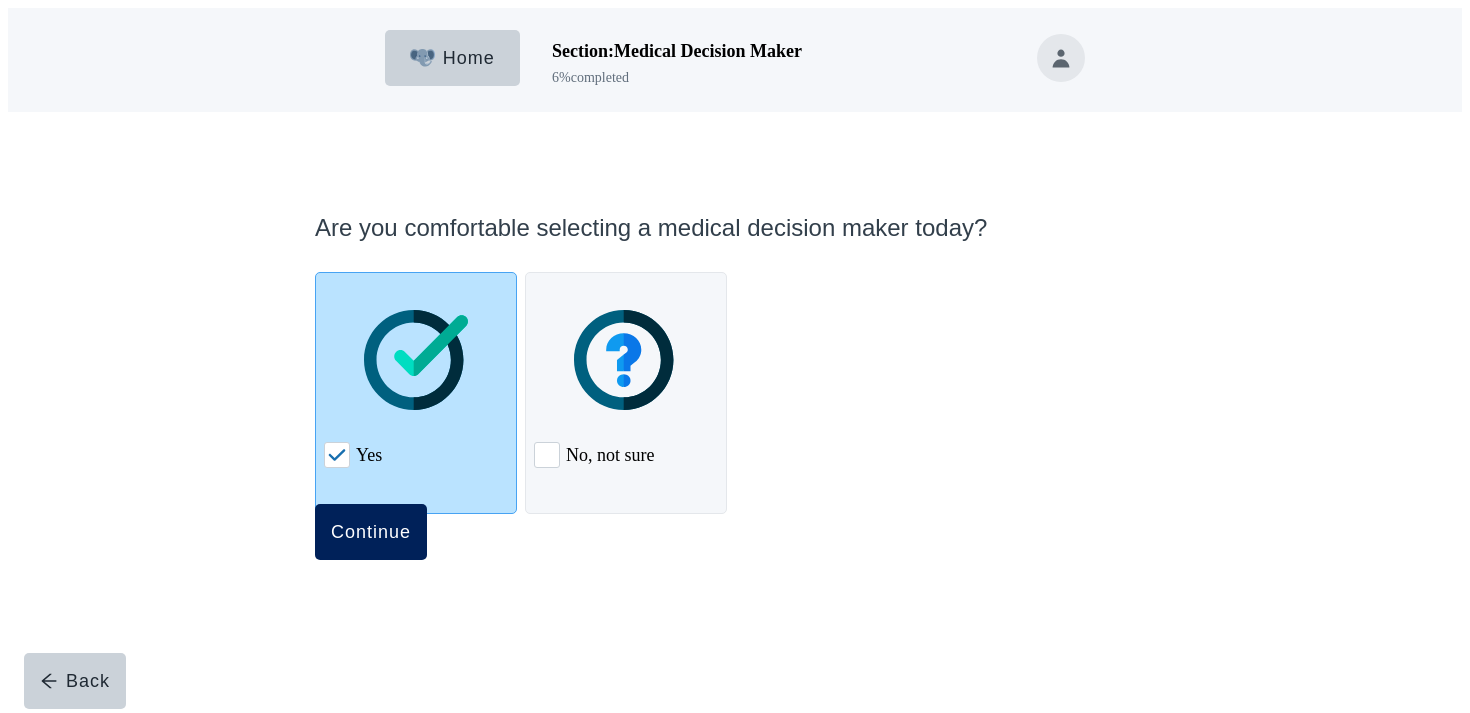 click on "Continue" at bounding box center [371, 532] 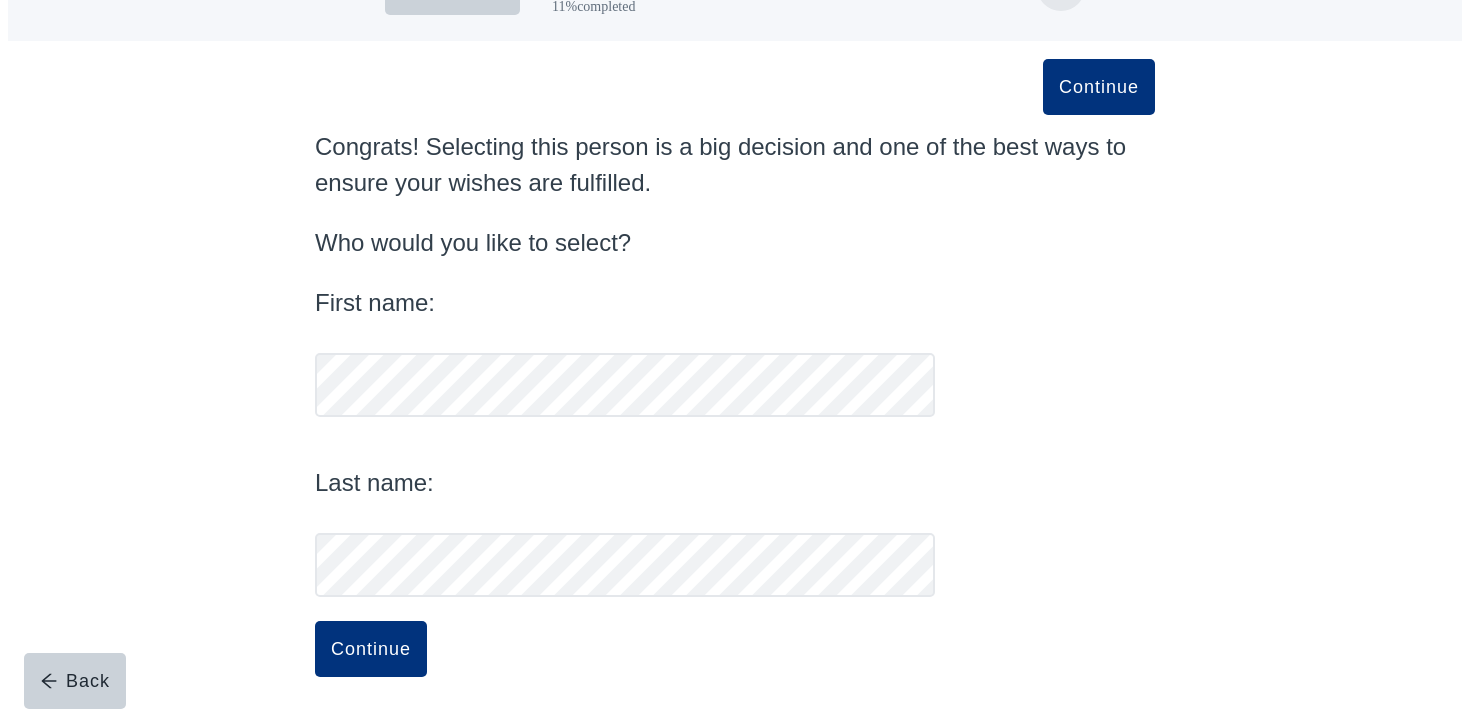 scroll, scrollTop: 71, scrollLeft: 0, axis: vertical 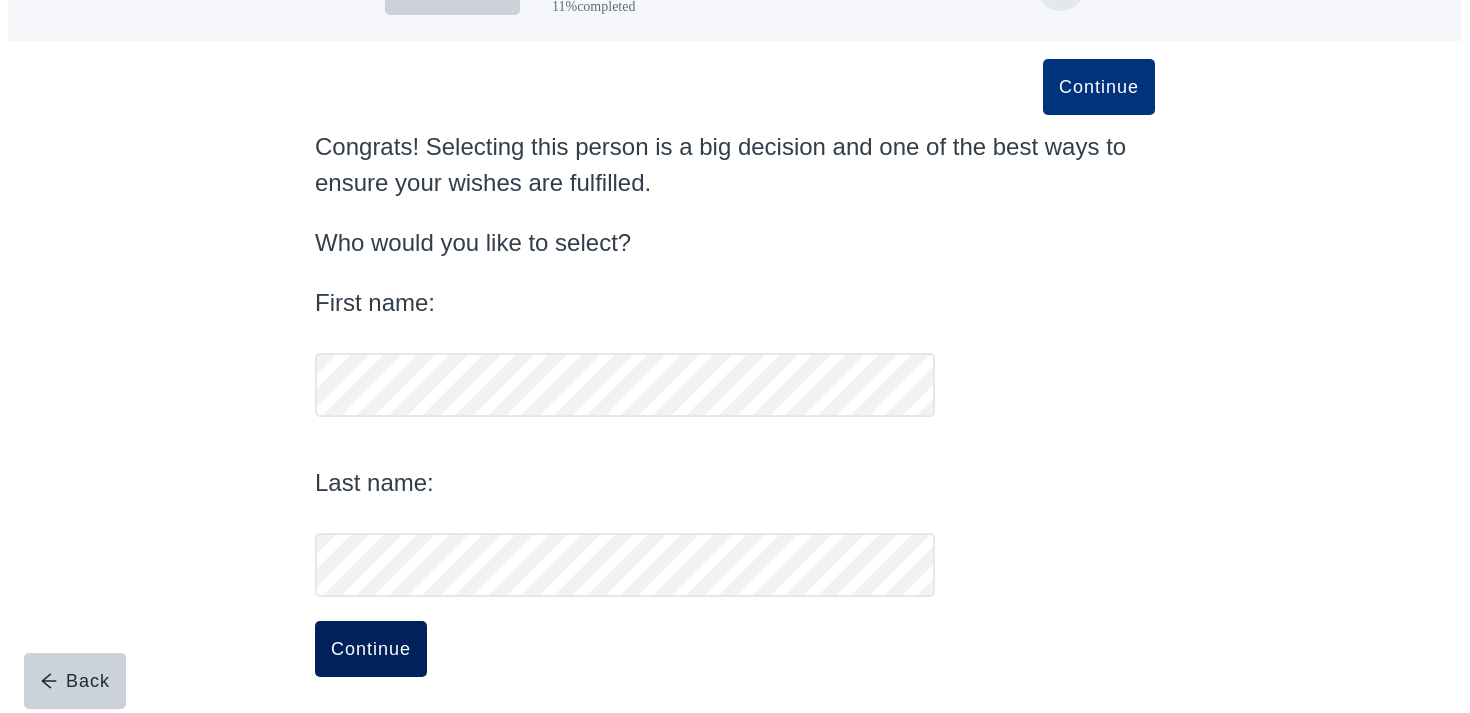 click on "Continue" at bounding box center (371, 649) 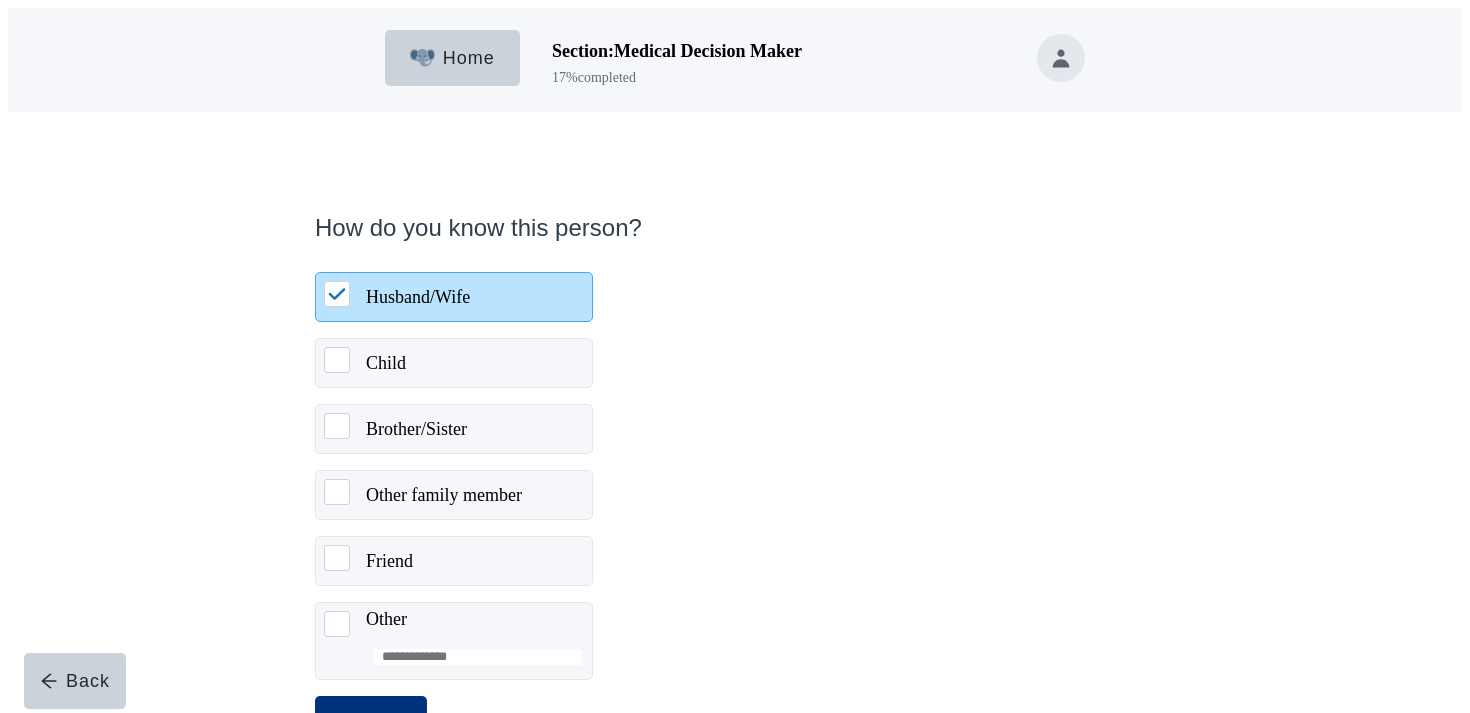 scroll, scrollTop: 38, scrollLeft: 0, axis: vertical 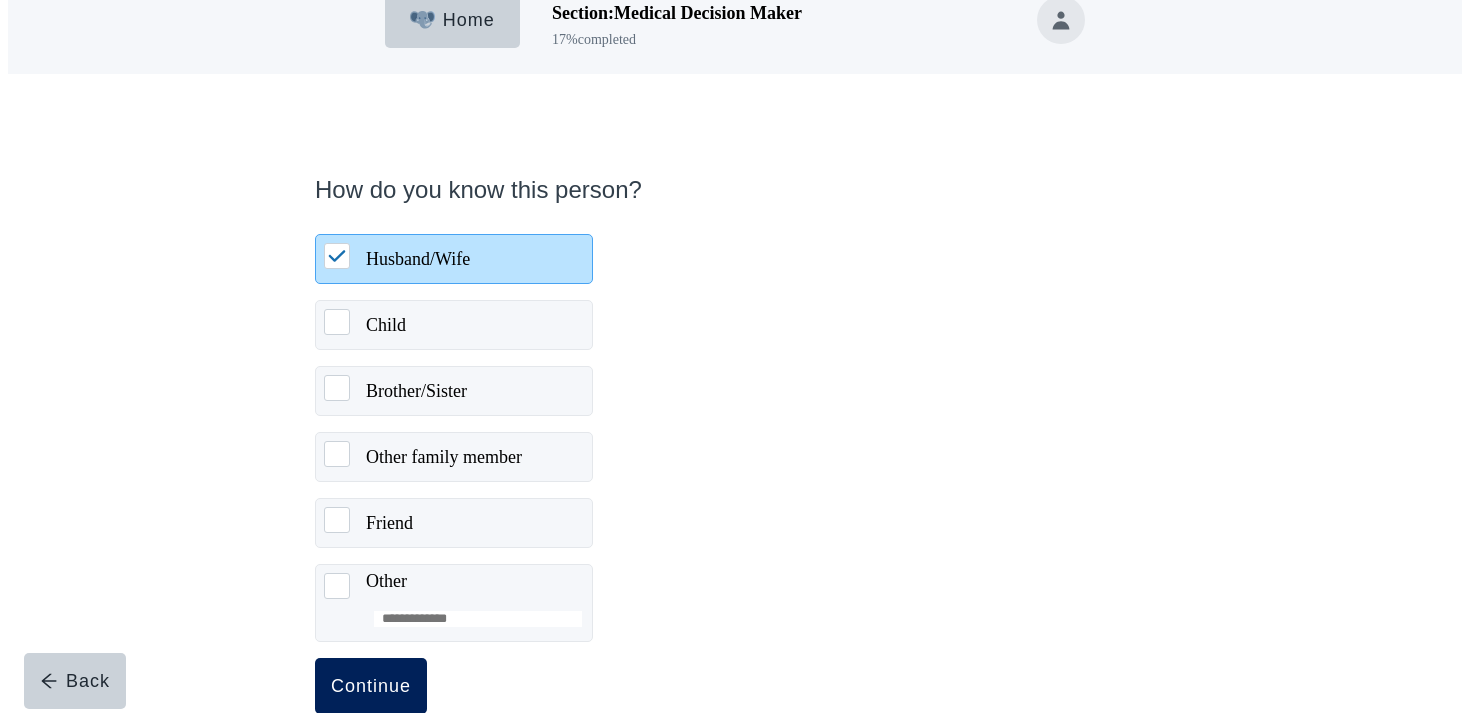 click on "Continue" at bounding box center (371, 686) 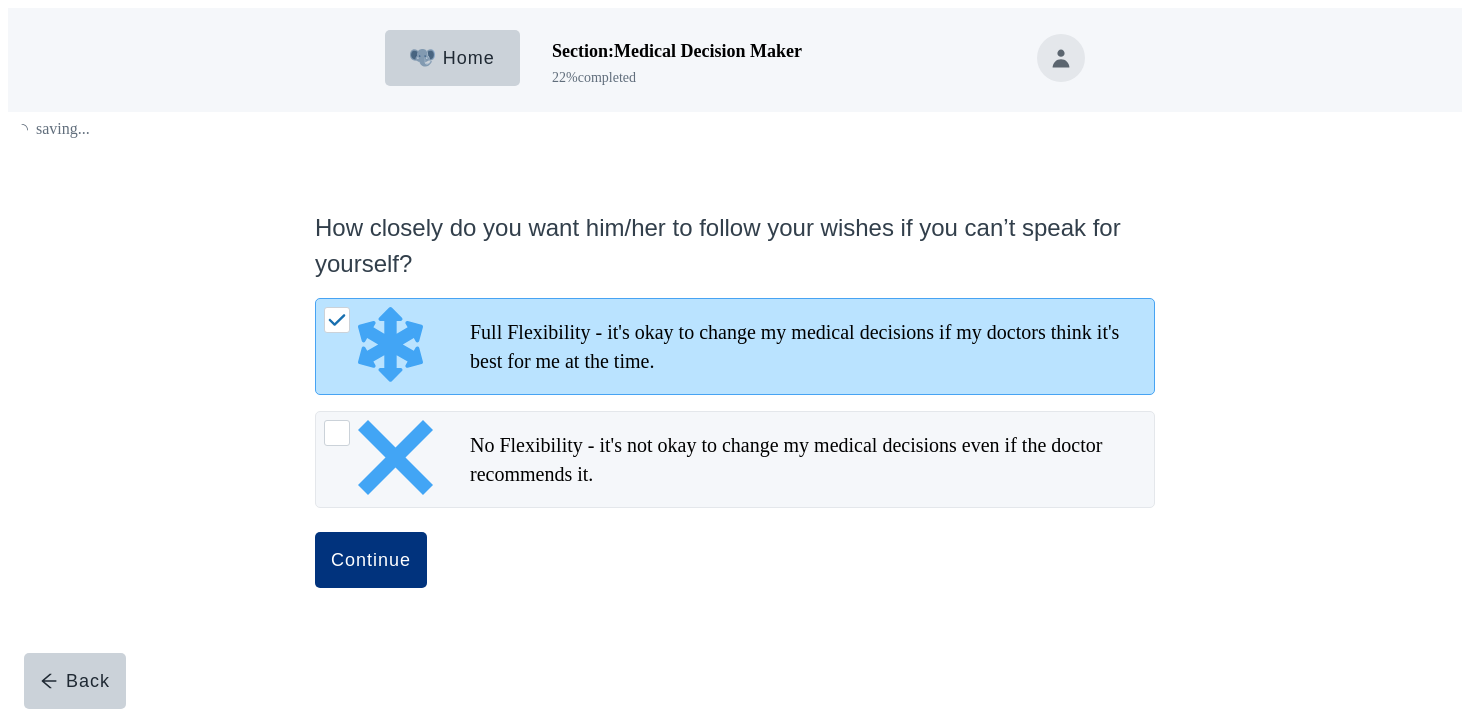 scroll, scrollTop: 0, scrollLeft: 0, axis: both 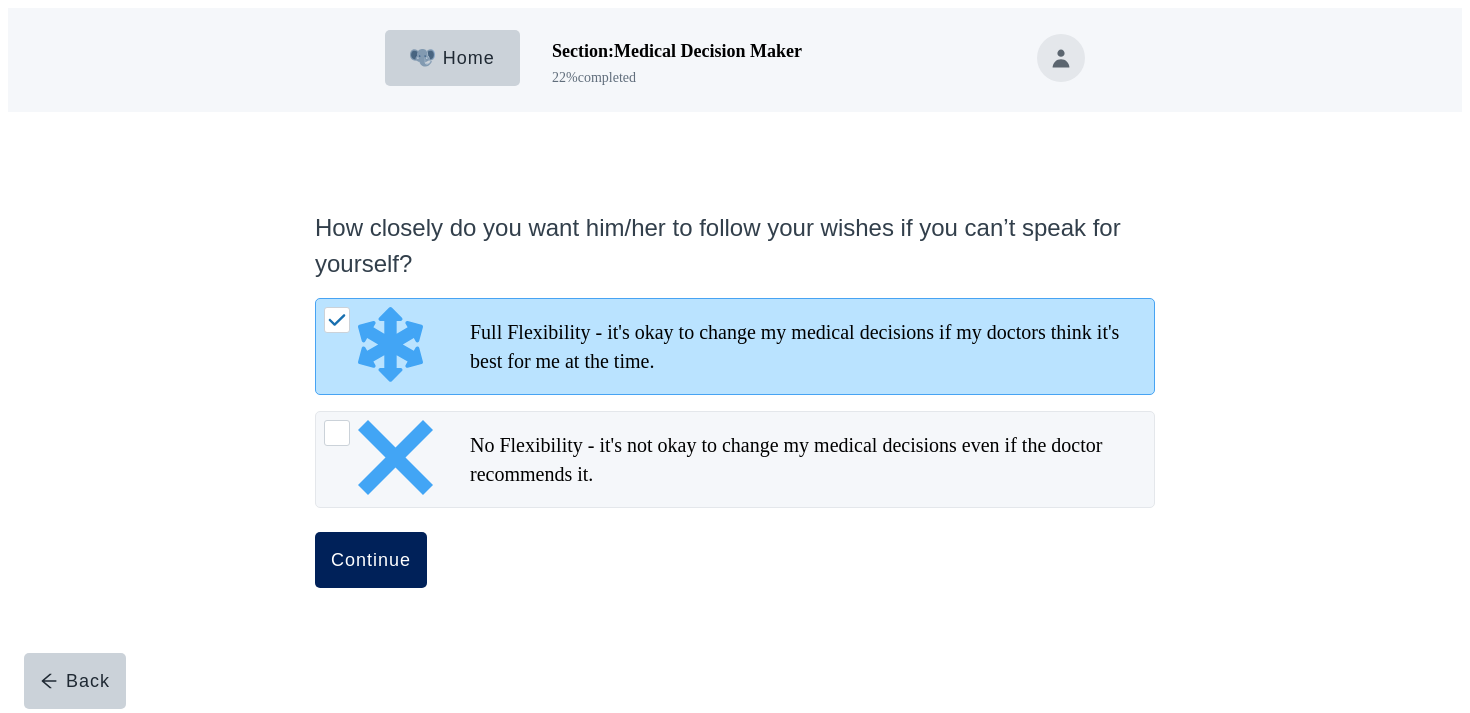 click on "Continue" at bounding box center (371, 560) 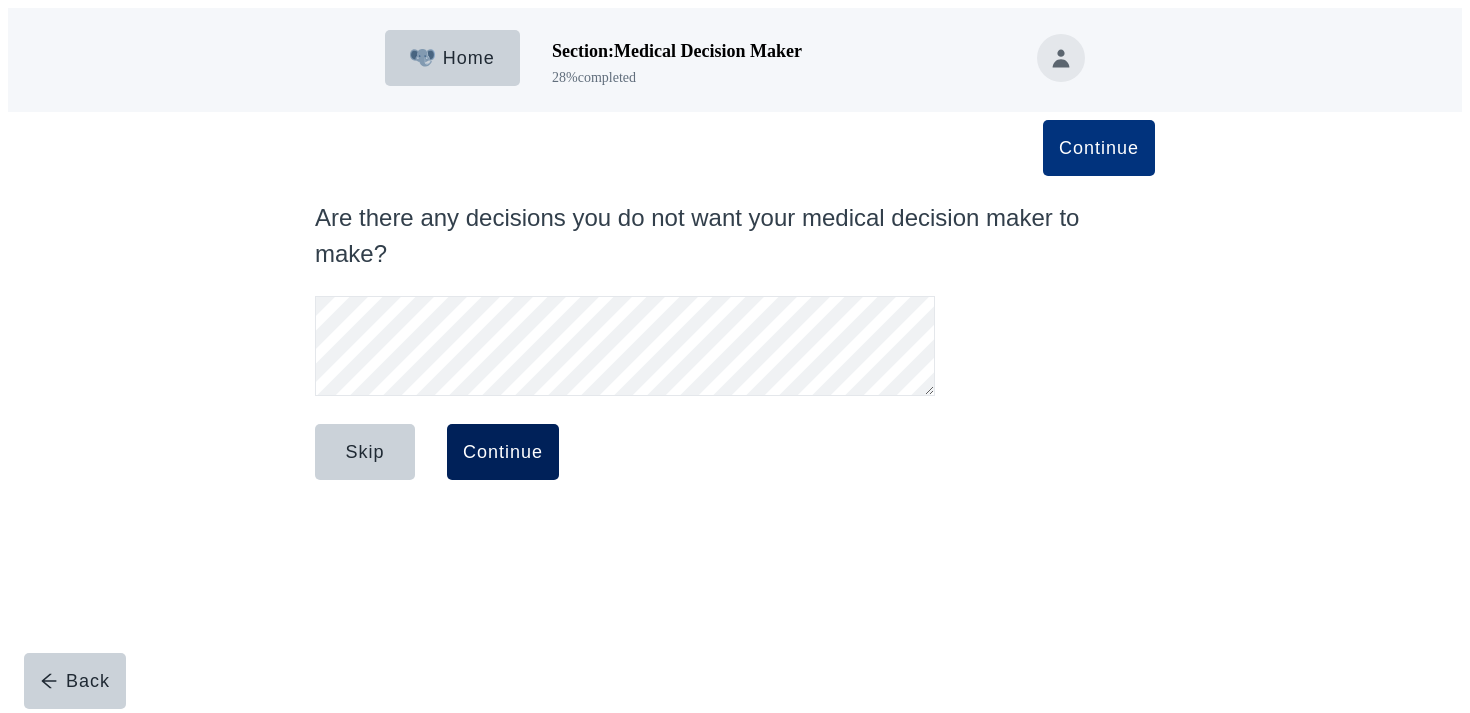 click on "Continue" at bounding box center [503, 452] 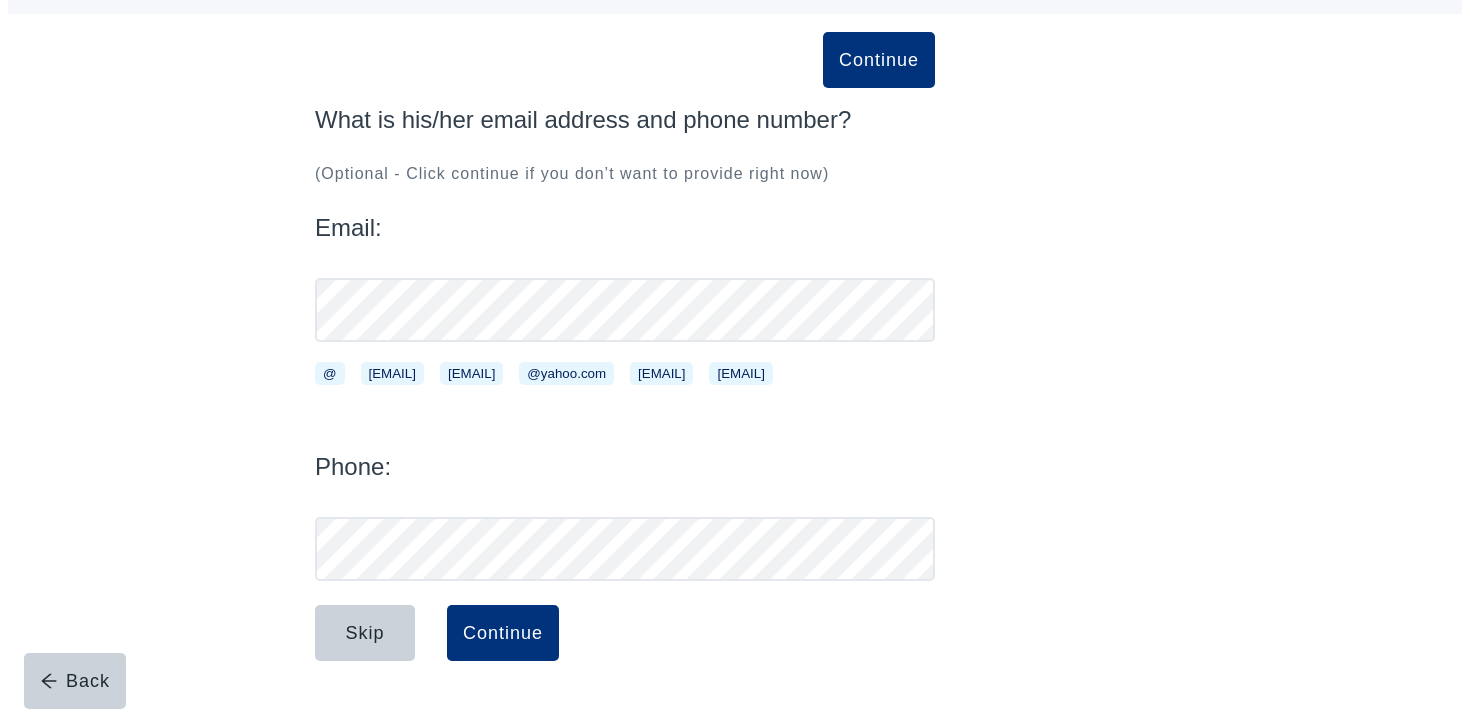 scroll, scrollTop: 133, scrollLeft: 0, axis: vertical 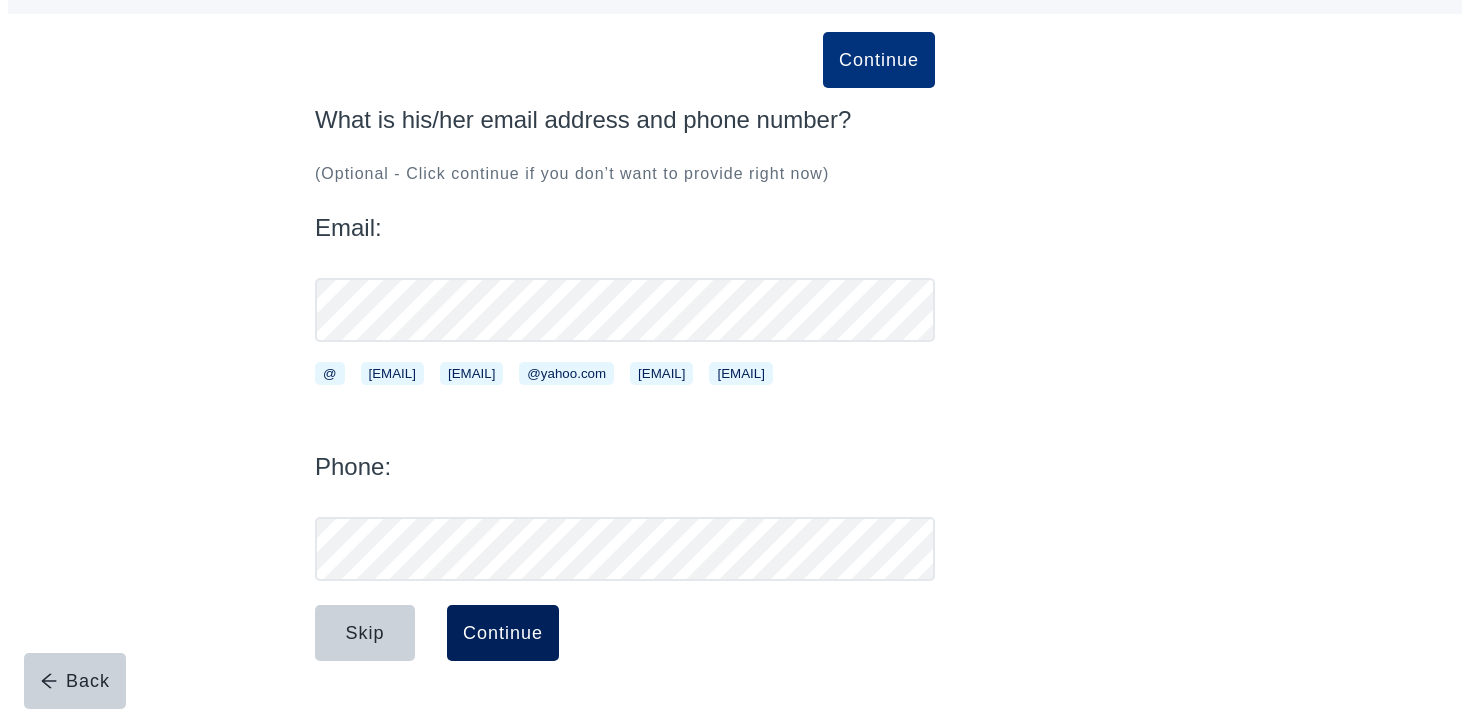 click on "Continue" at bounding box center (503, 633) 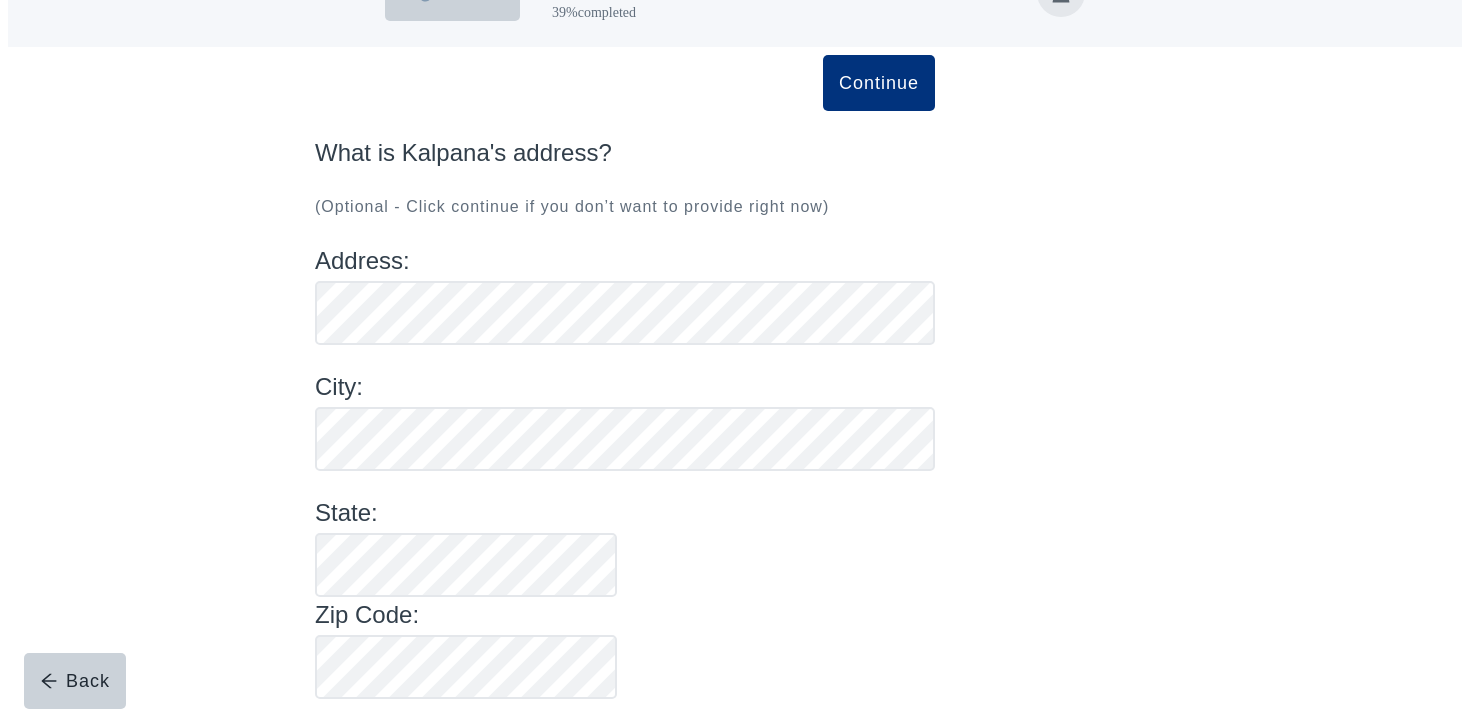 scroll, scrollTop: 65, scrollLeft: 0, axis: vertical 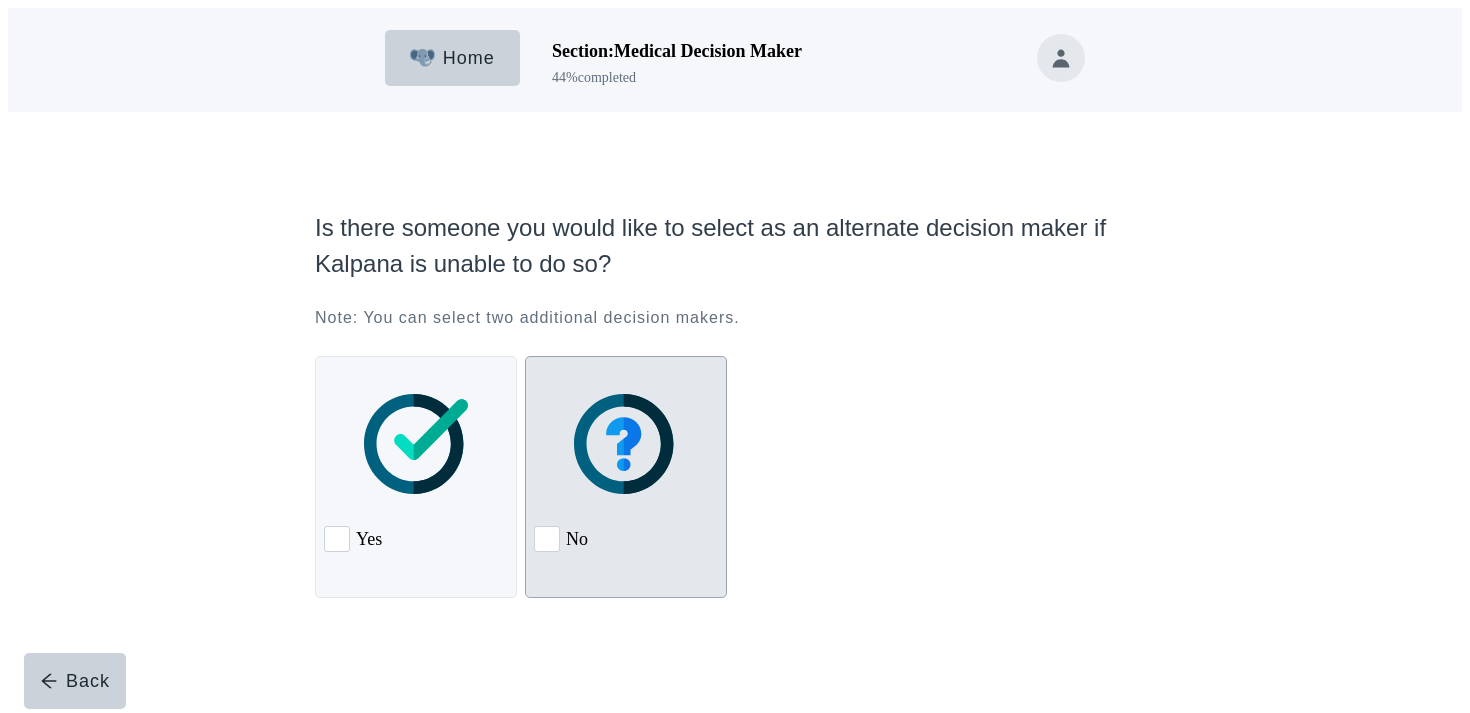 click at bounding box center (626, 444) 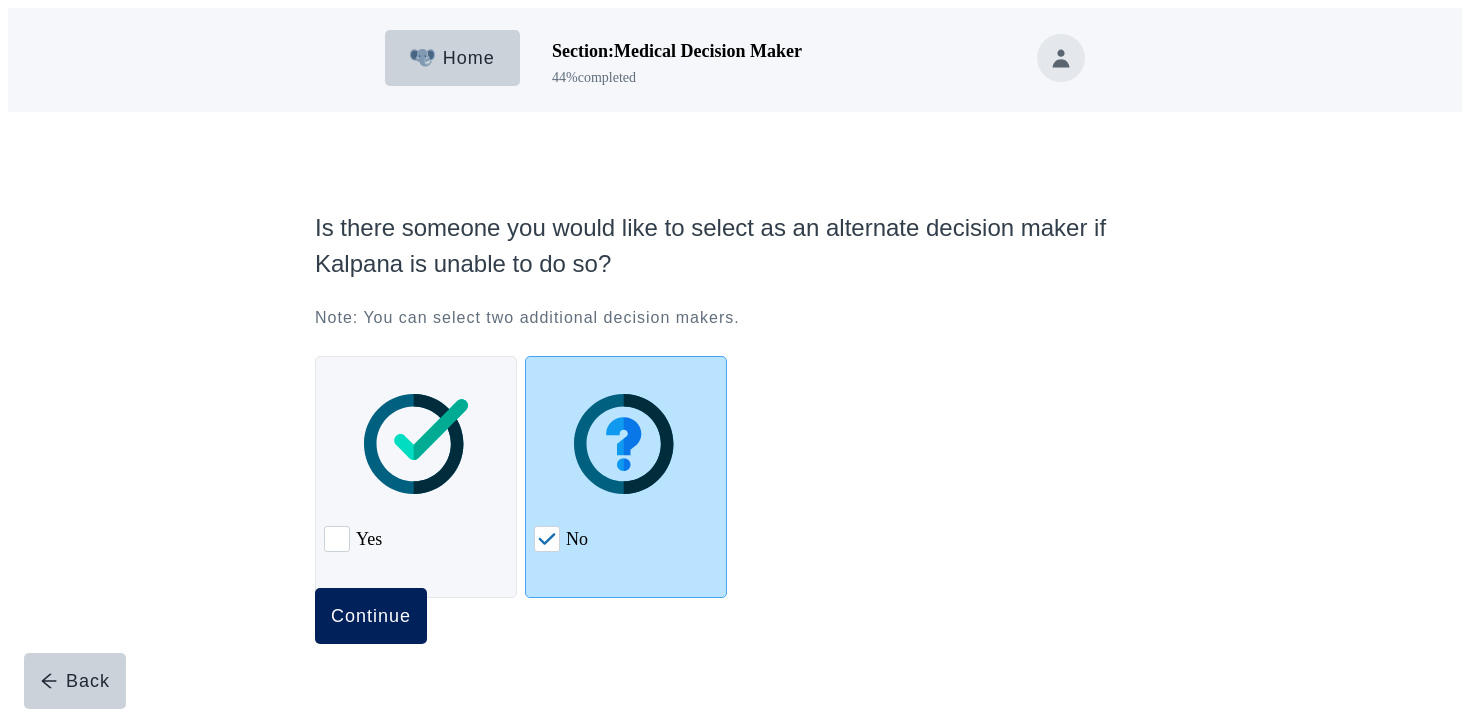 click on "Continue" at bounding box center (371, 616) 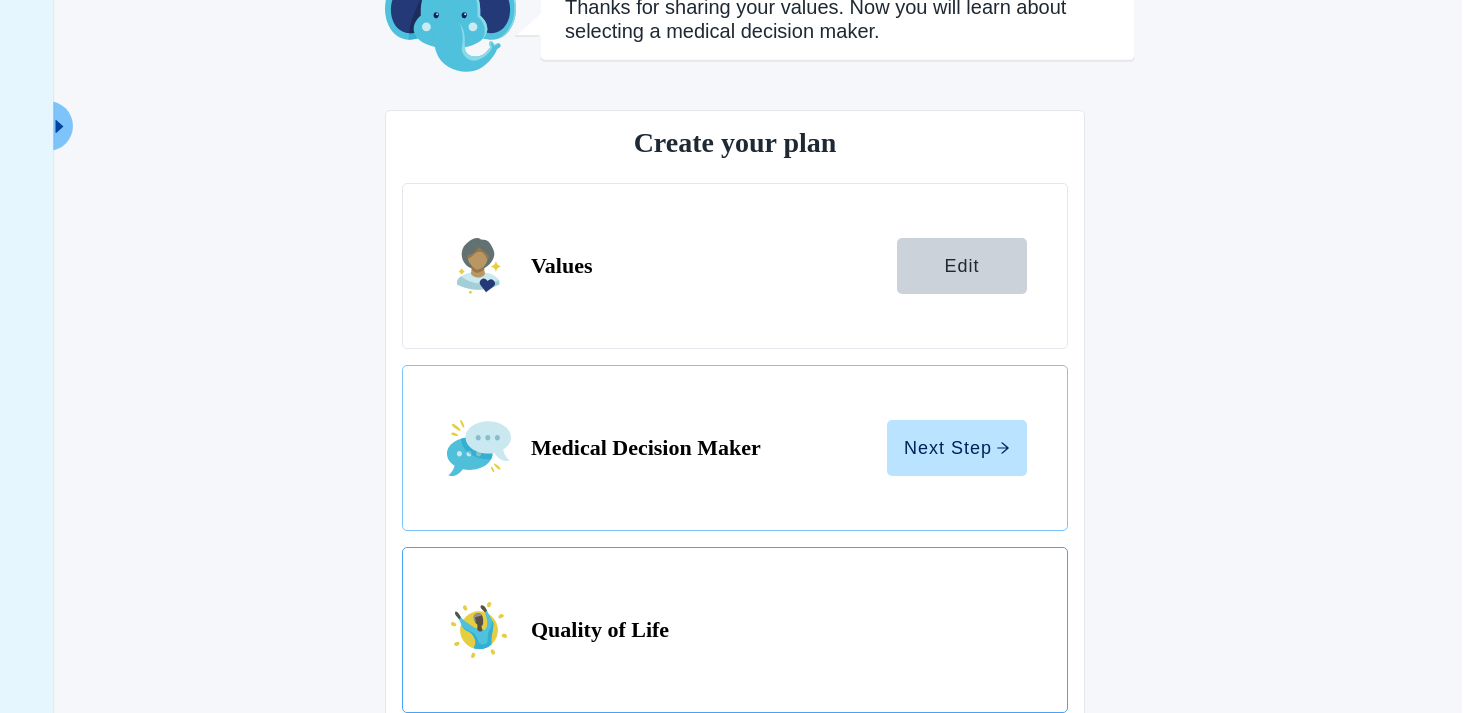 scroll, scrollTop: 250, scrollLeft: 0, axis: vertical 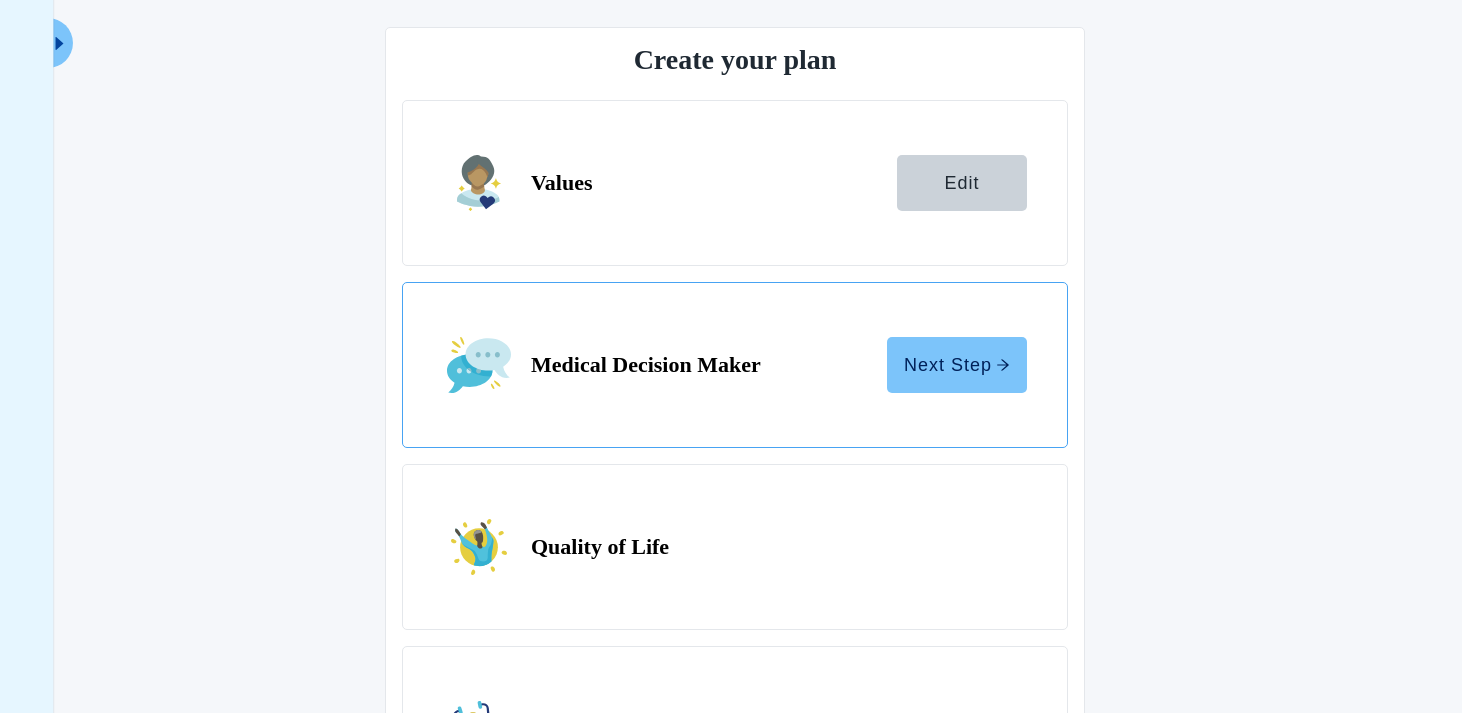 click on "Next Step" at bounding box center [957, 365] 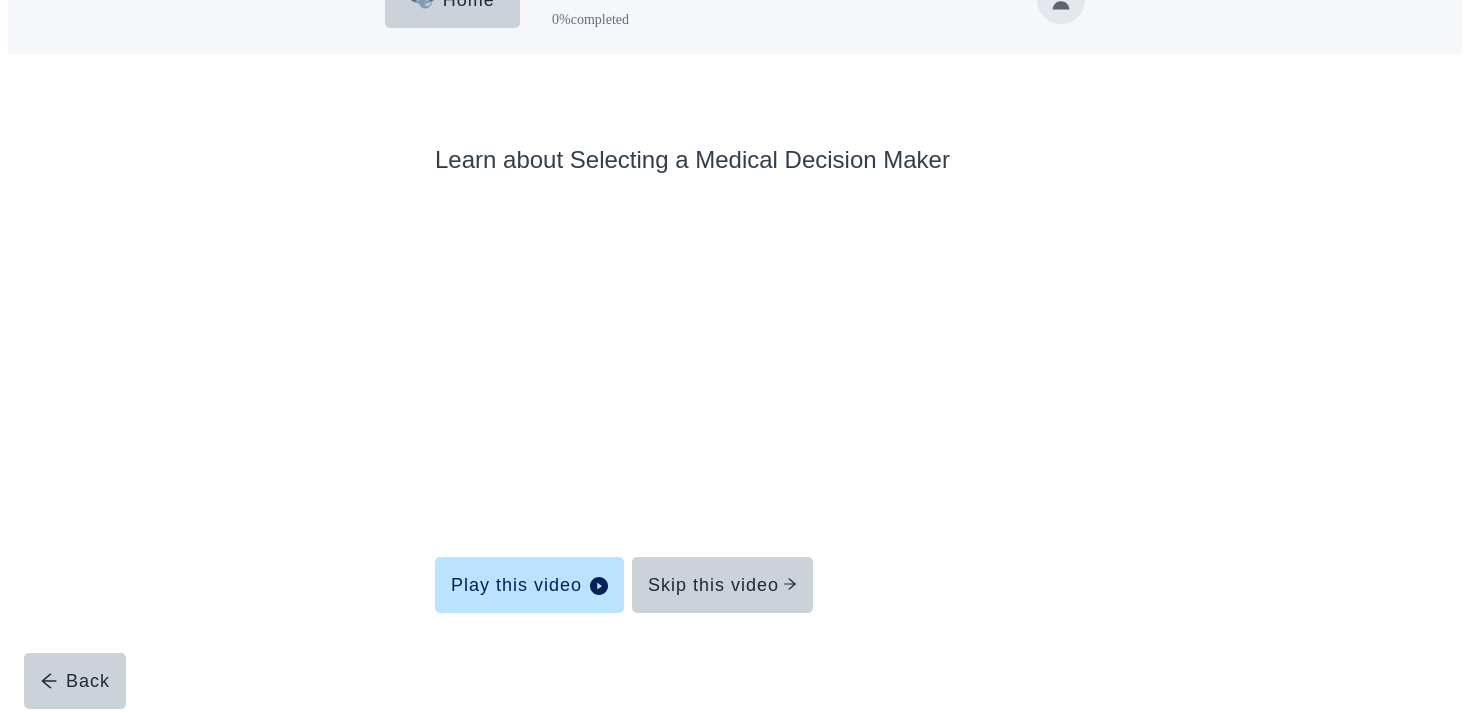 scroll, scrollTop: 58, scrollLeft: 0, axis: vertical 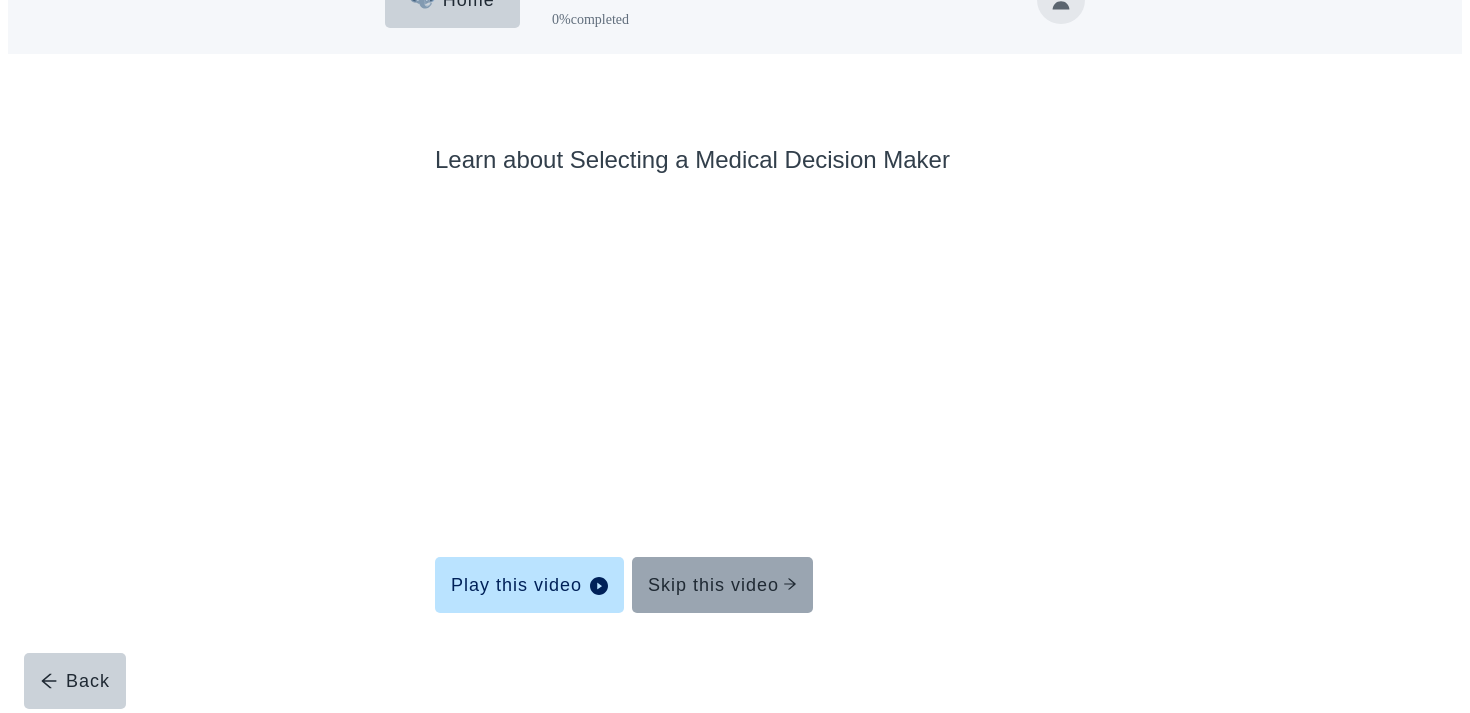 click on "Skip this video" at bounding box center [722, 585] 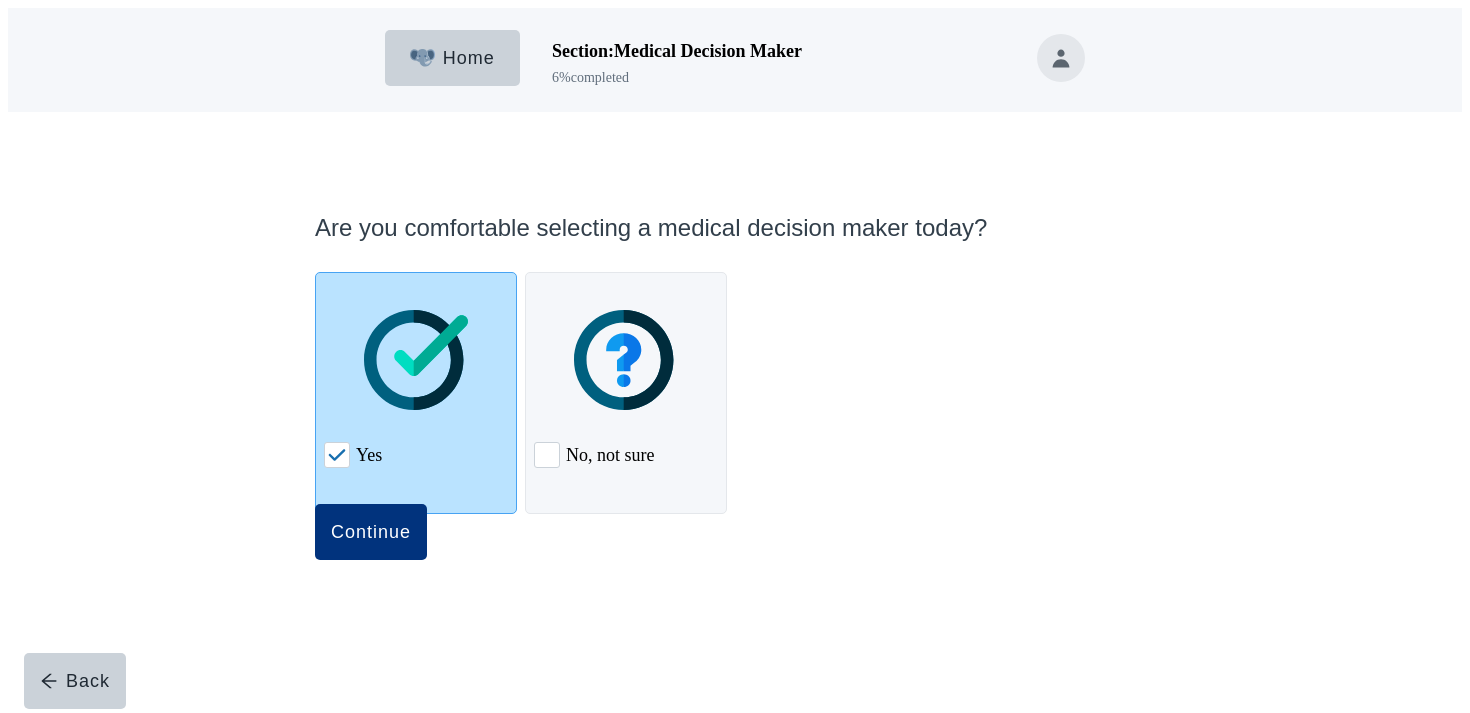 scroll, scrollTop: 0, scrollLeft: 0, axis: both 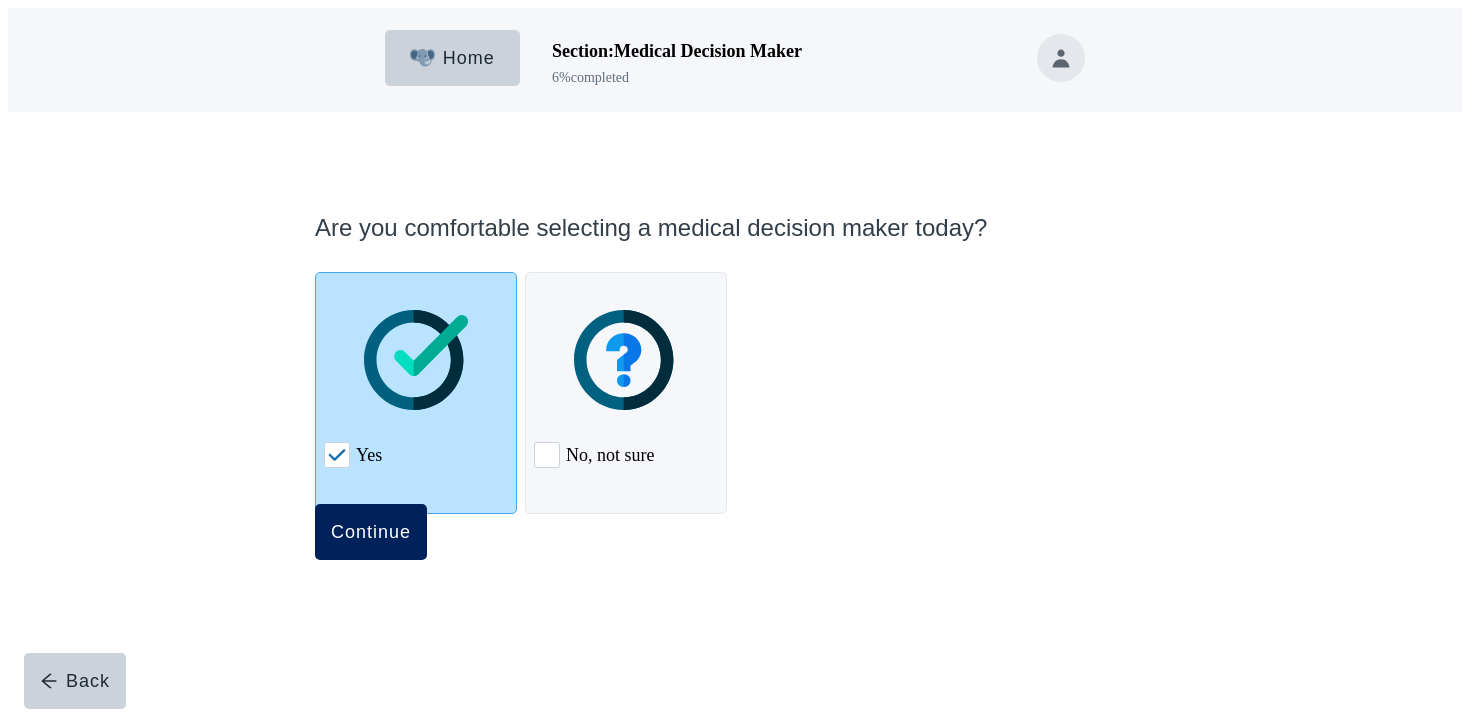 click on "Continue" at bounding box center [371, 532] 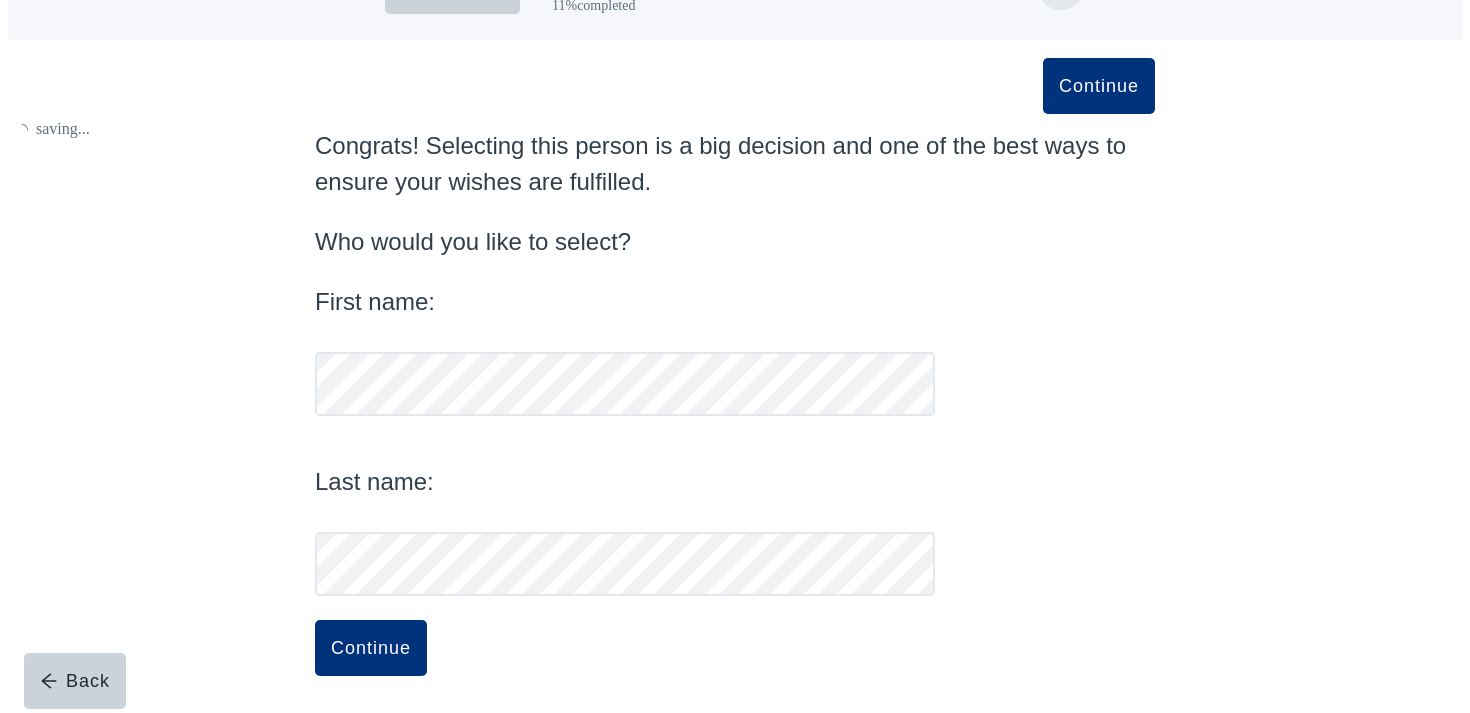 scroll, scrollTop: 71, scrollLeft: 0, axis: vertical 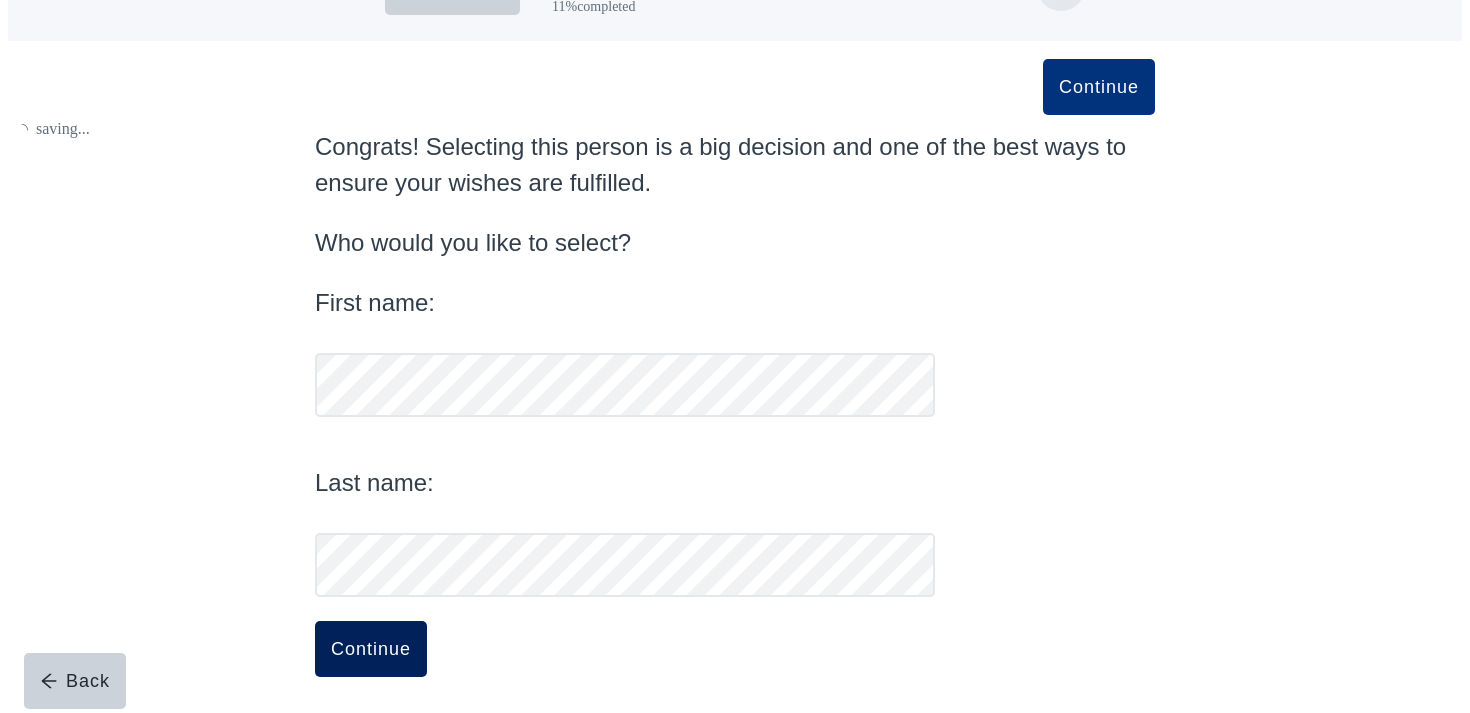 click on "Continue" at bounding box center [371, 649] 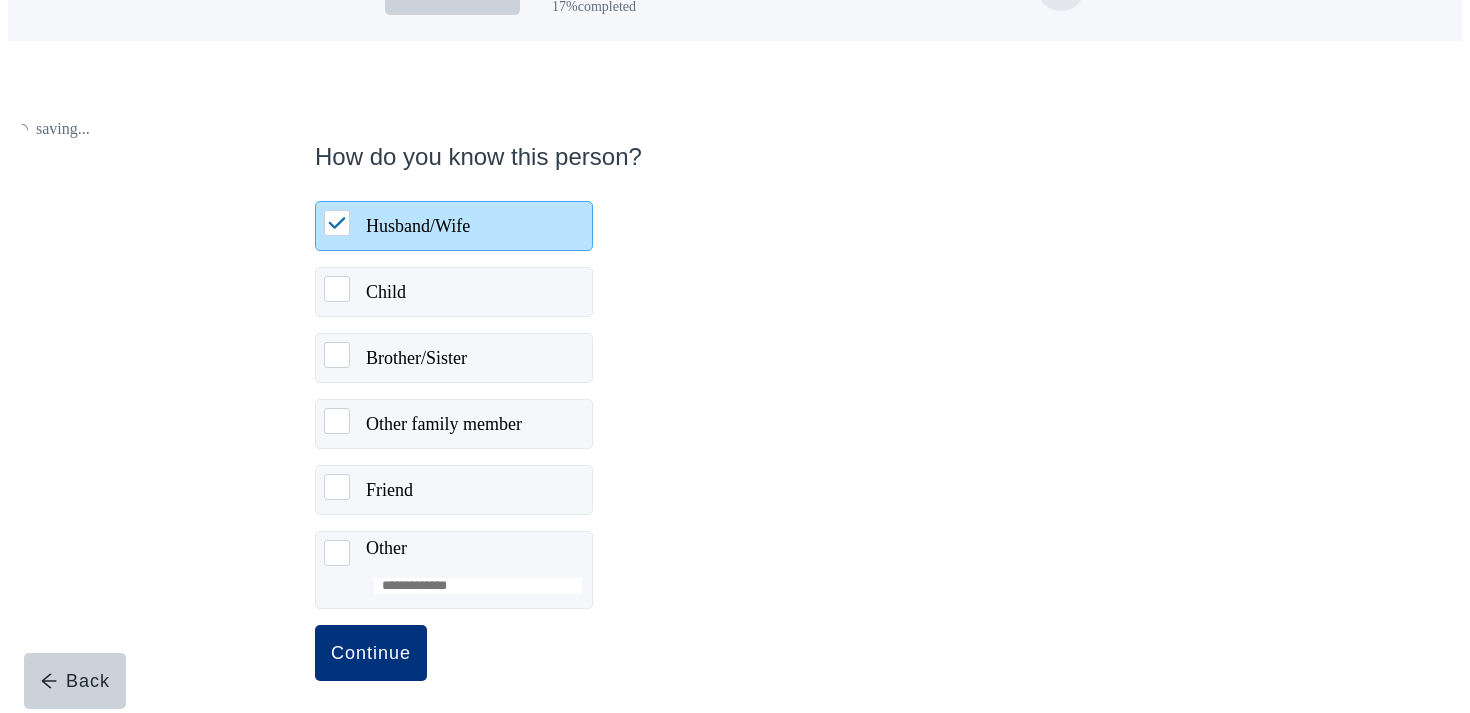 scroll, scrollTop: 0, scrollLeft: 0, axis: both 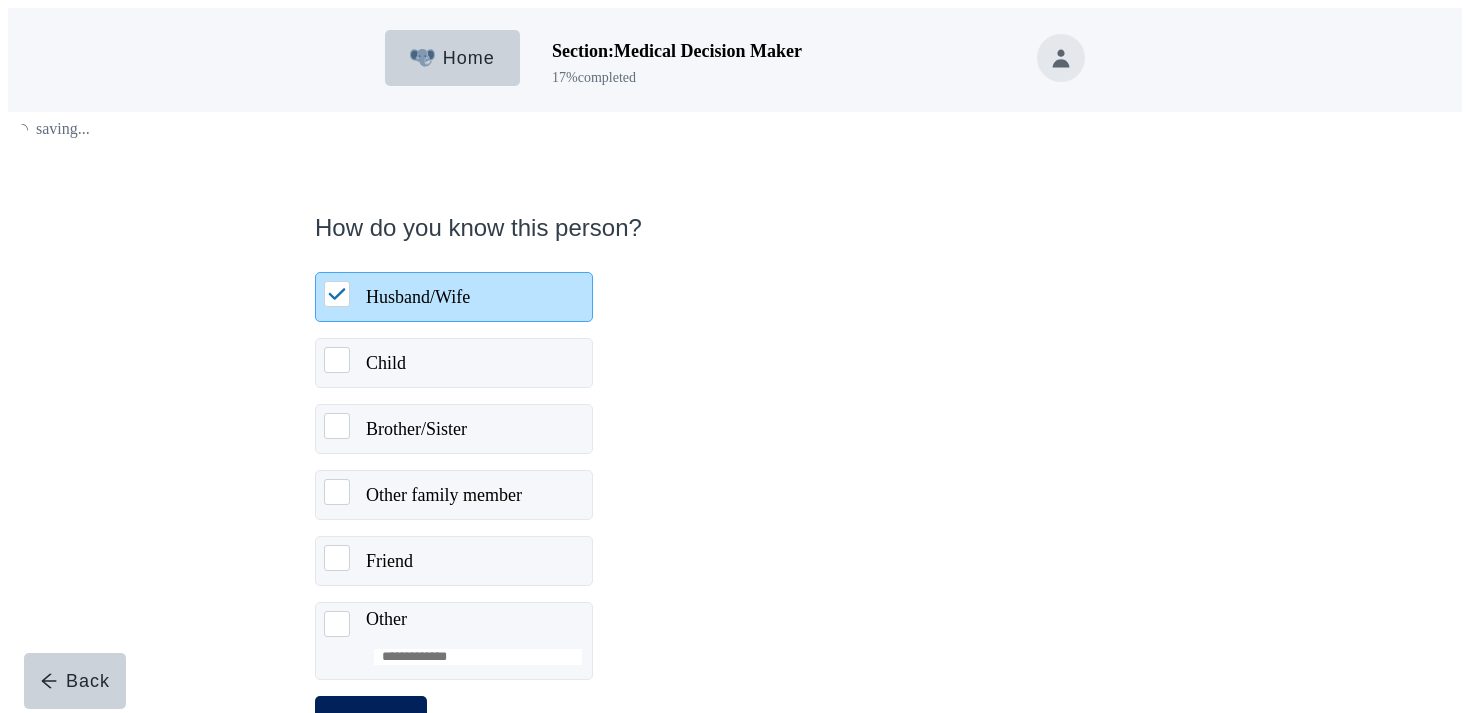 click on "Continue" at bounding box center (371, 724) 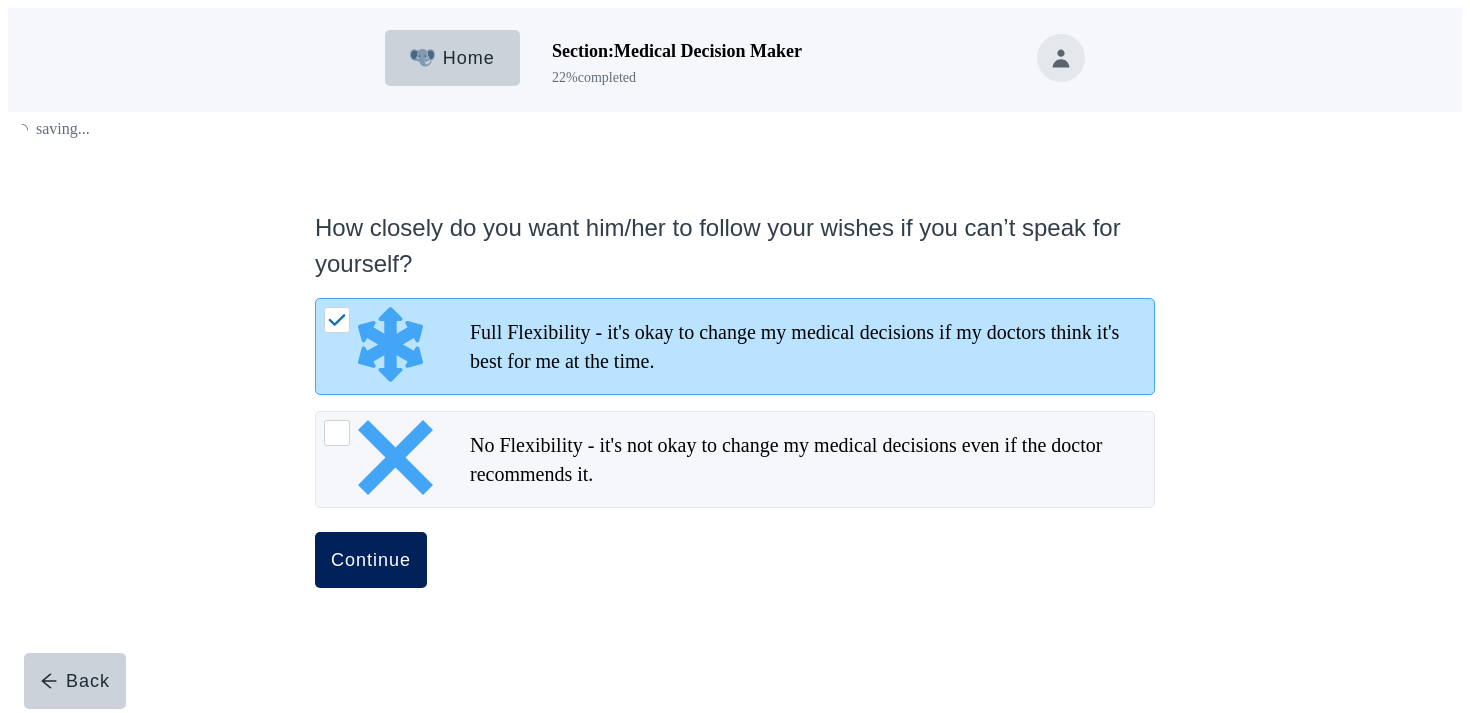 click on "Continue" at bounding box center (371, 560) 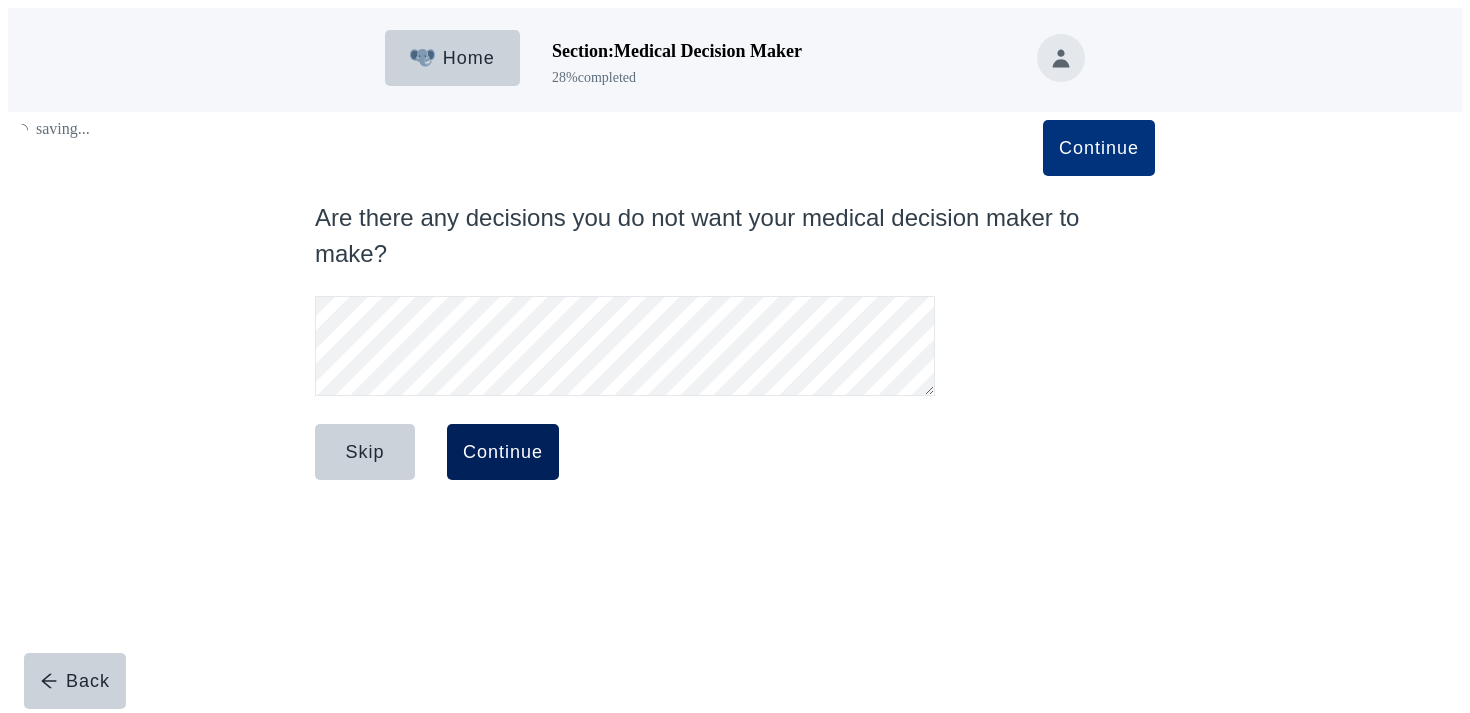 click on "Continue" at bounding box center (503, 452) 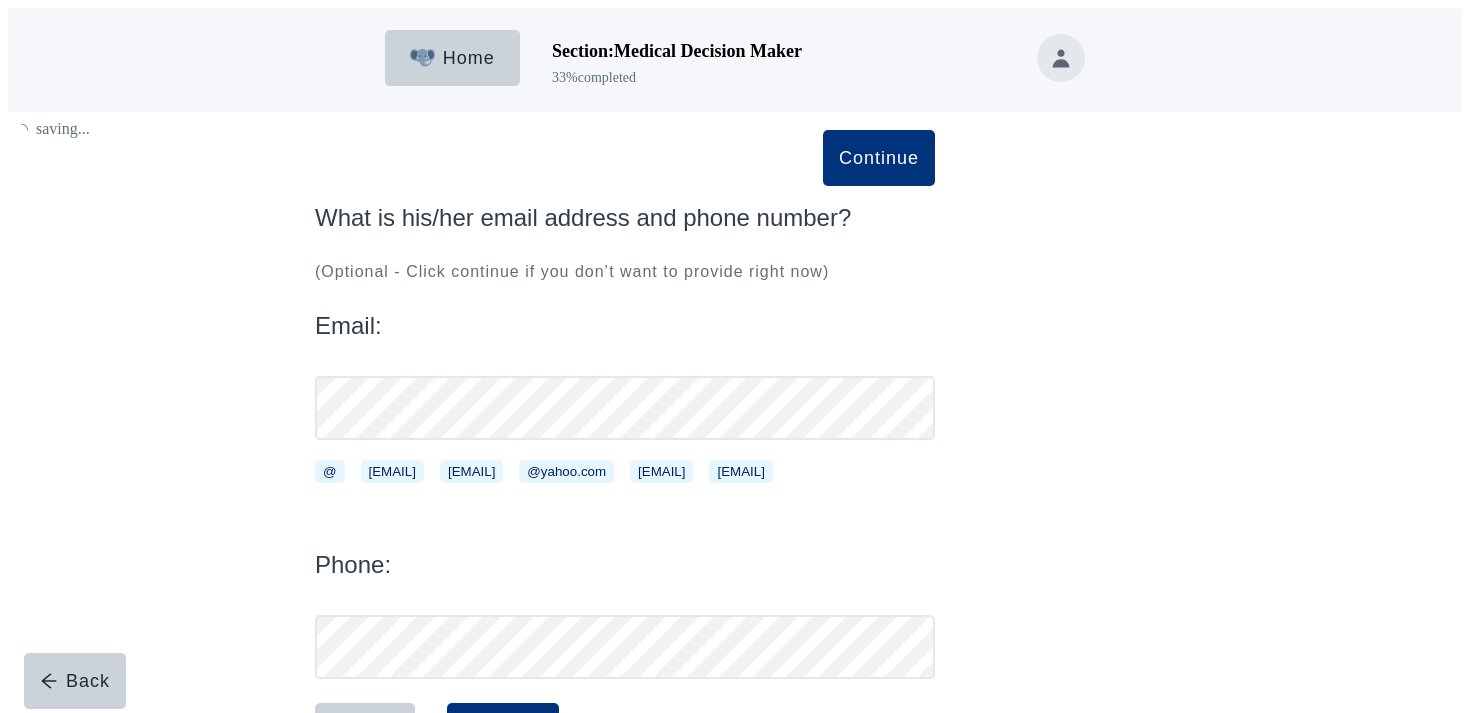 scroll, scrollTop: 488, scrollLeft: 0, axis: vertical 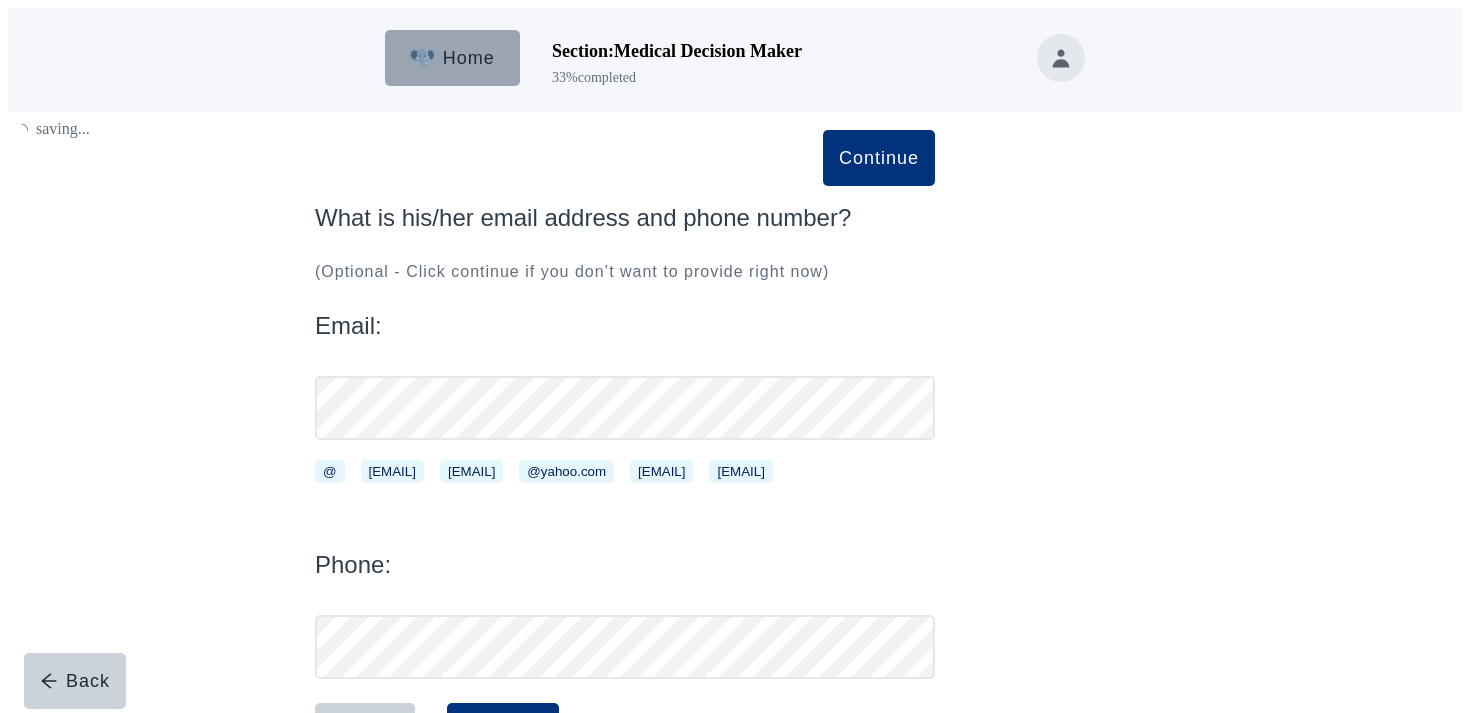 click on "Home" at bounding box center [452, 58] 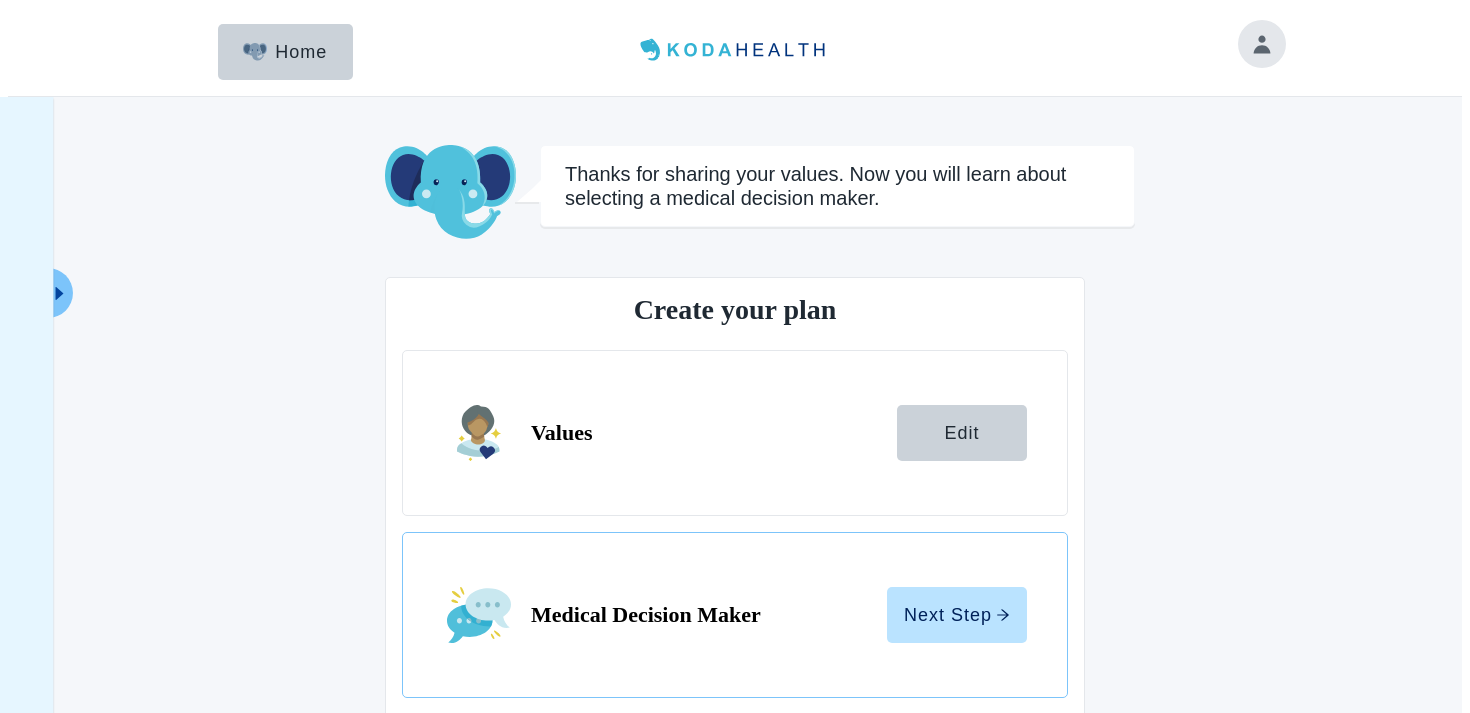 scroll, scrollTop: 0, scrollLeft: 0, axis: both 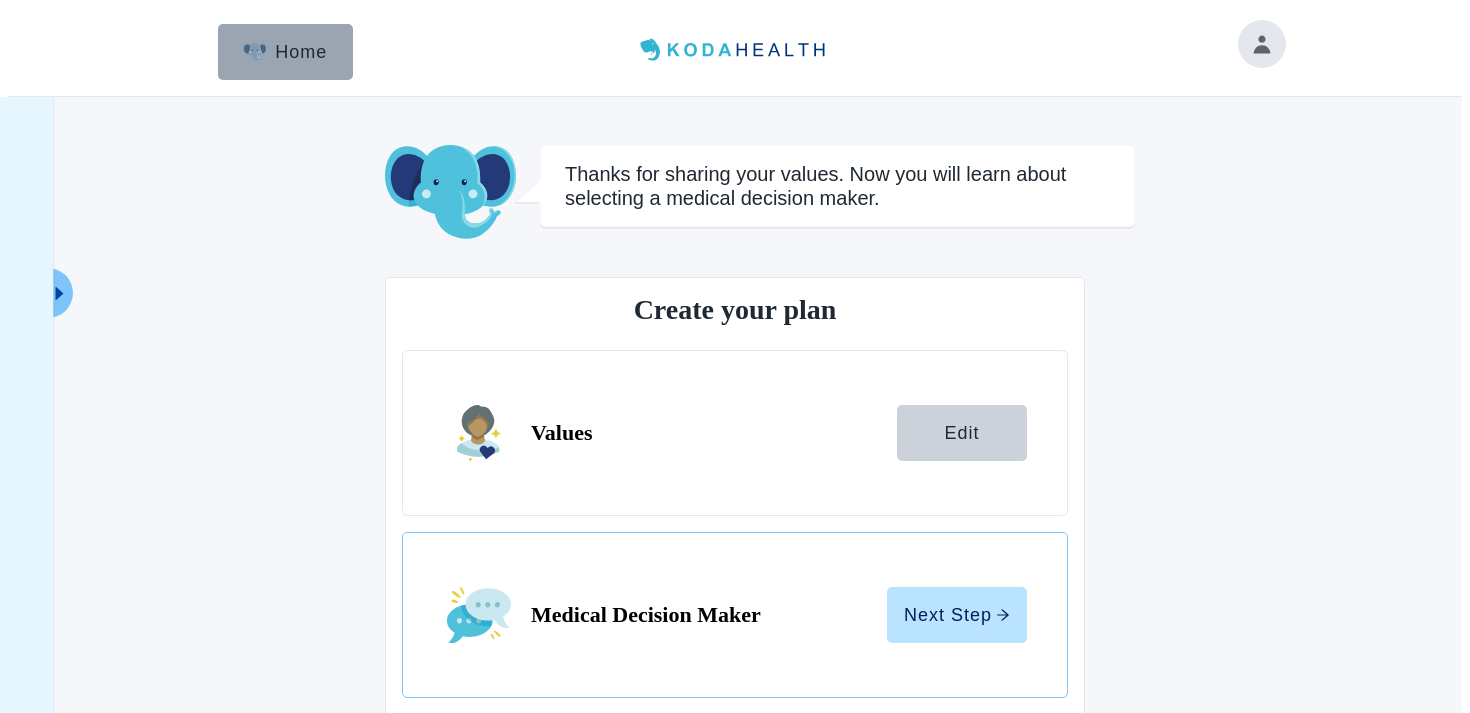 click on "Home" at bounding box center (285, 52) 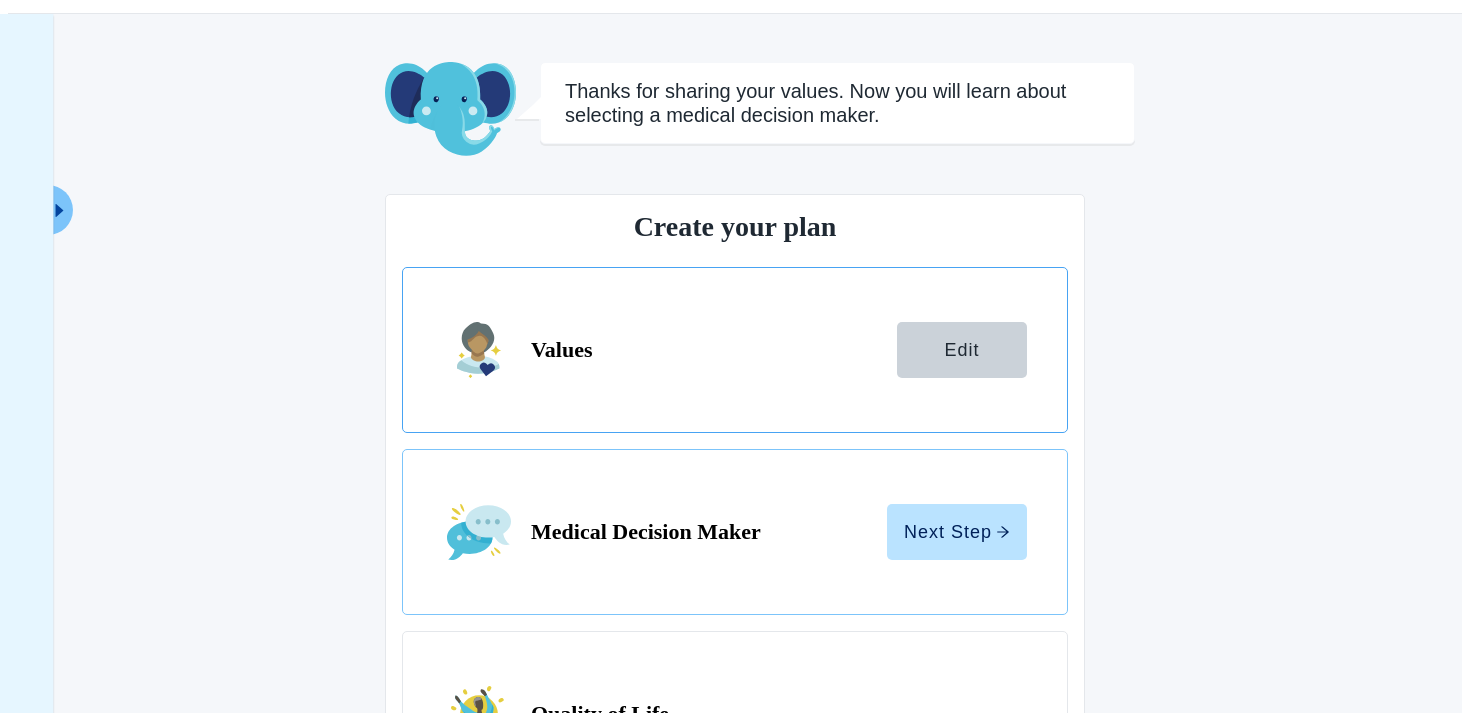 scroll, scrollTop: 199, scrollLeft: 0, axis: vertical 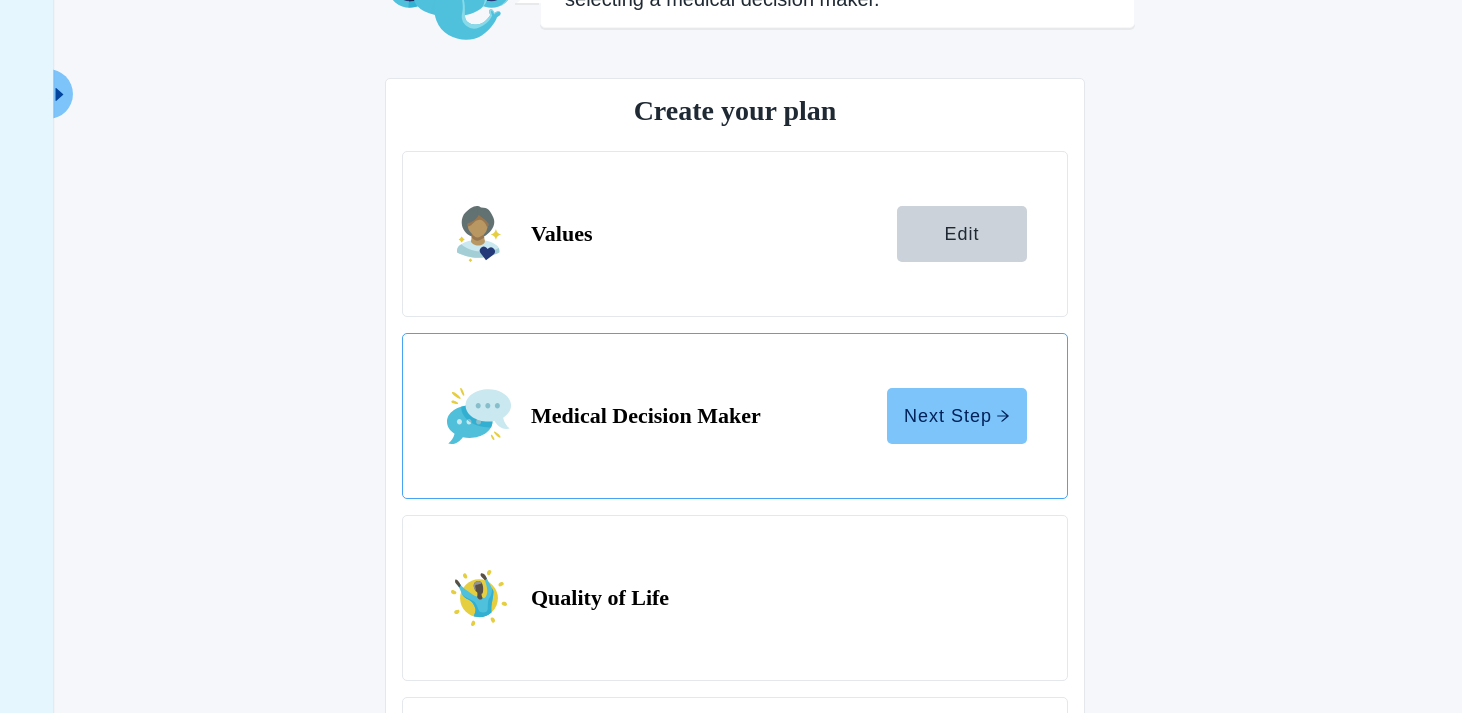 click on "Next Step" at bounding box center (957, 416) 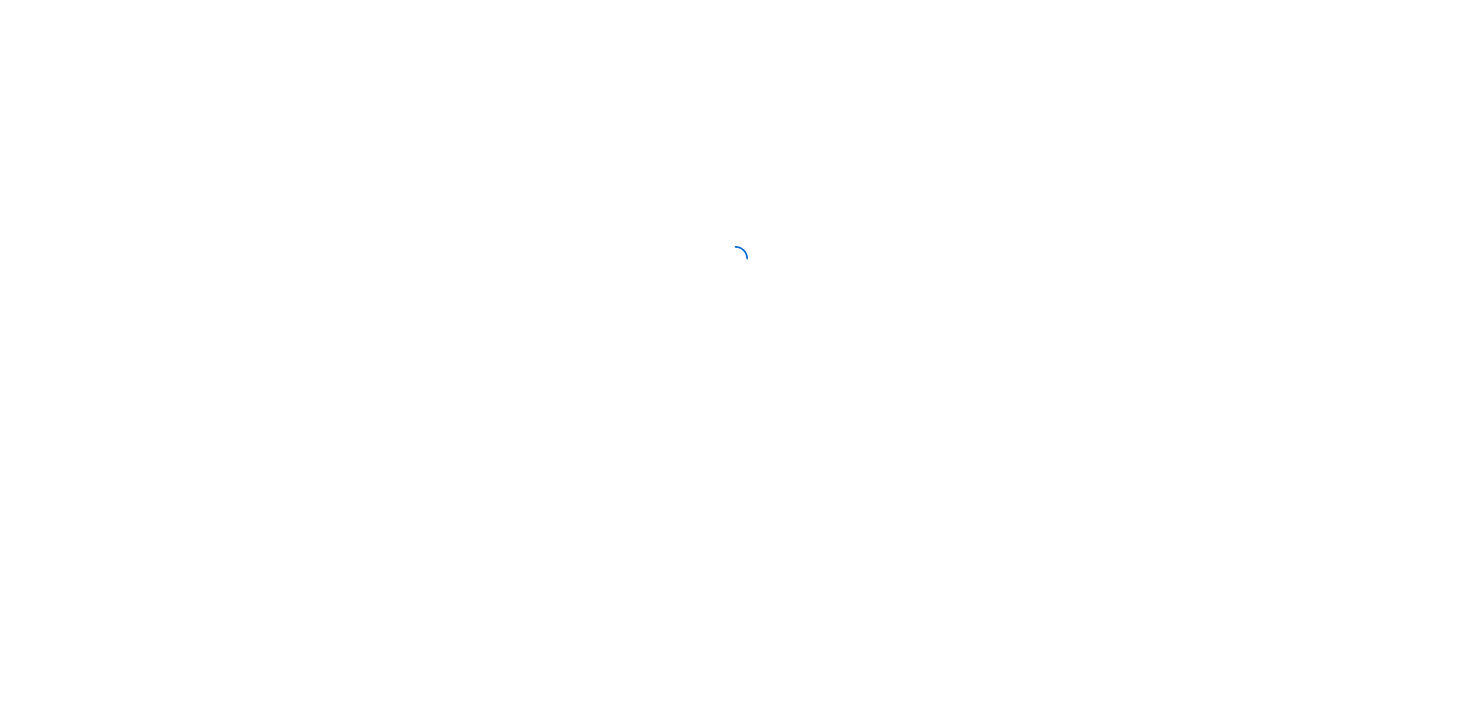 scroll, scrollTop: 0, scrollLeft: 0, axis: both 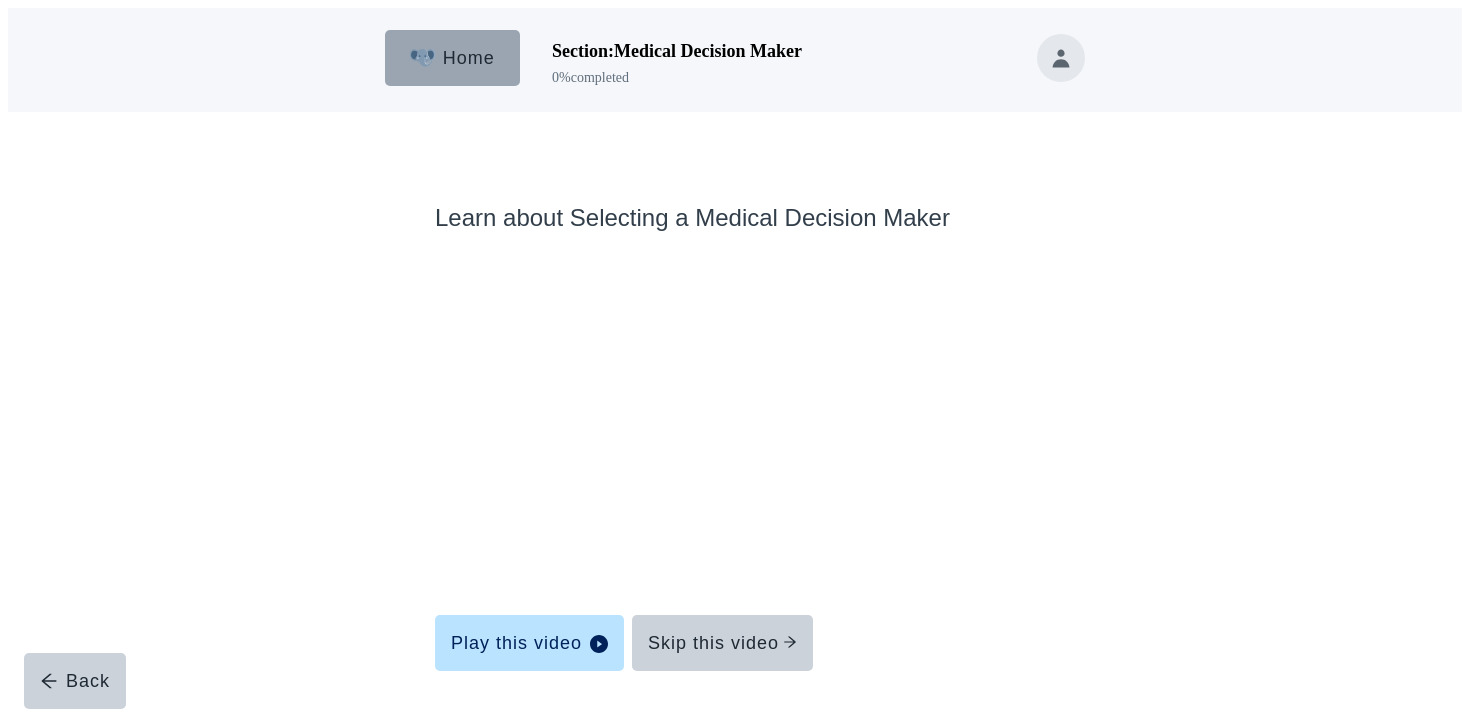 click on "Home" at bounding box center [452, 58] 